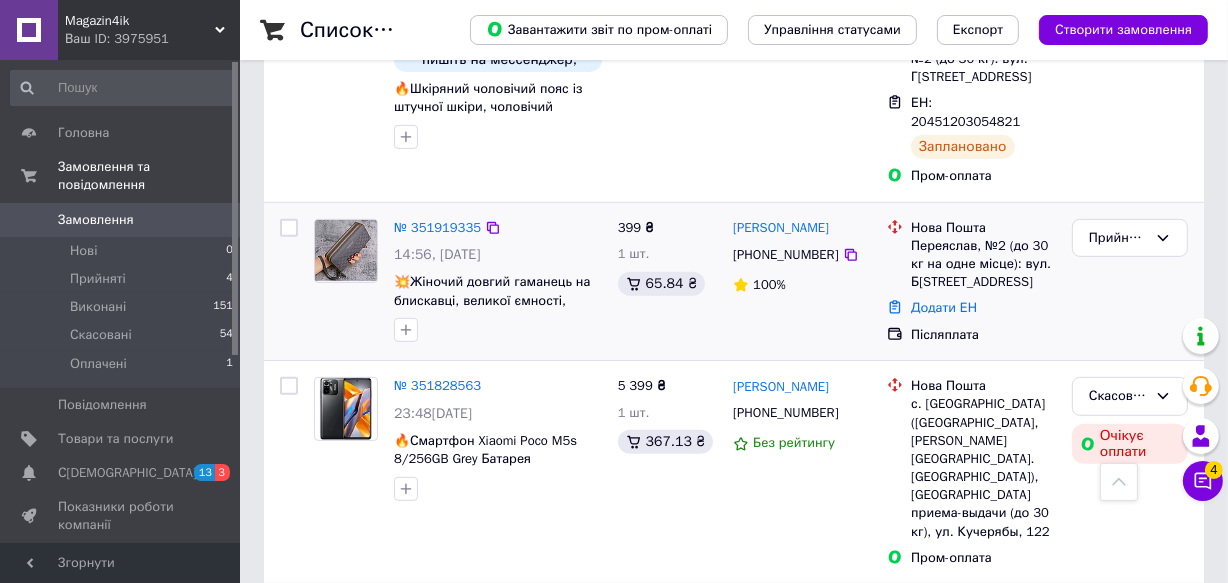 scroll, scrollTop: 727, scrollLeft: 0, axis: vertical 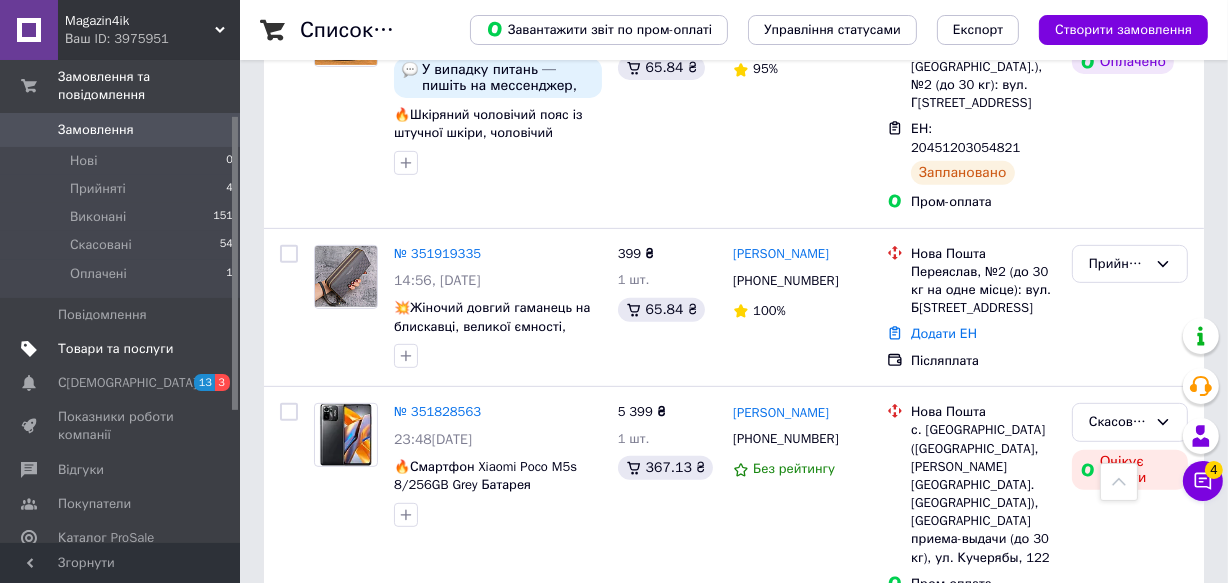 click on "Товари та послуги" at bounding box center (115, 349) 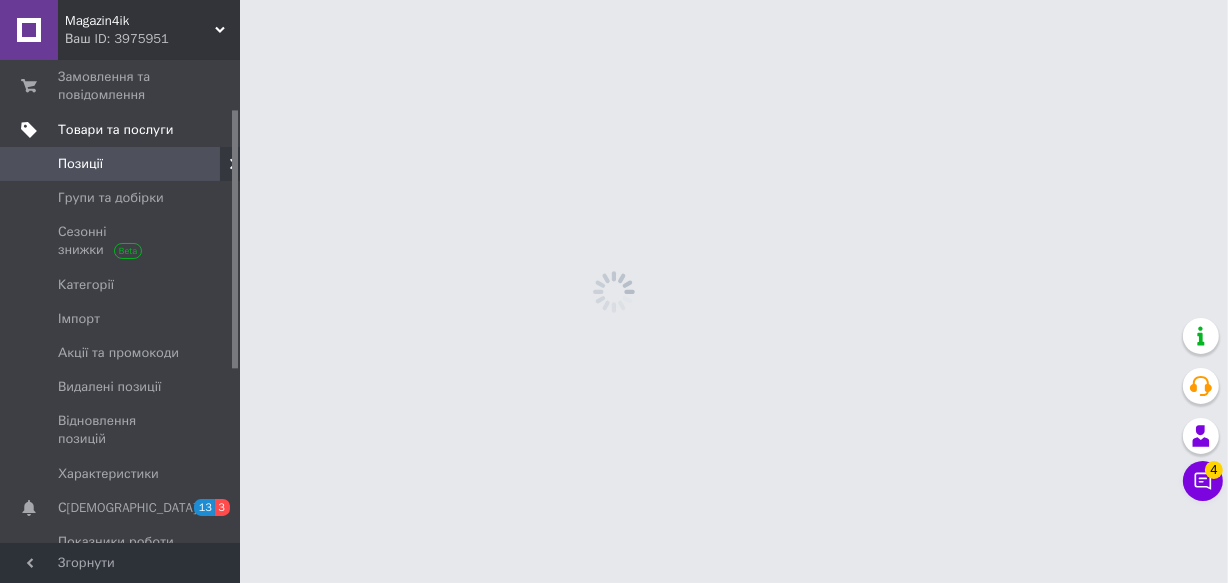 scroll, scrollTop: 0, scrollLeft: 0, axis: both 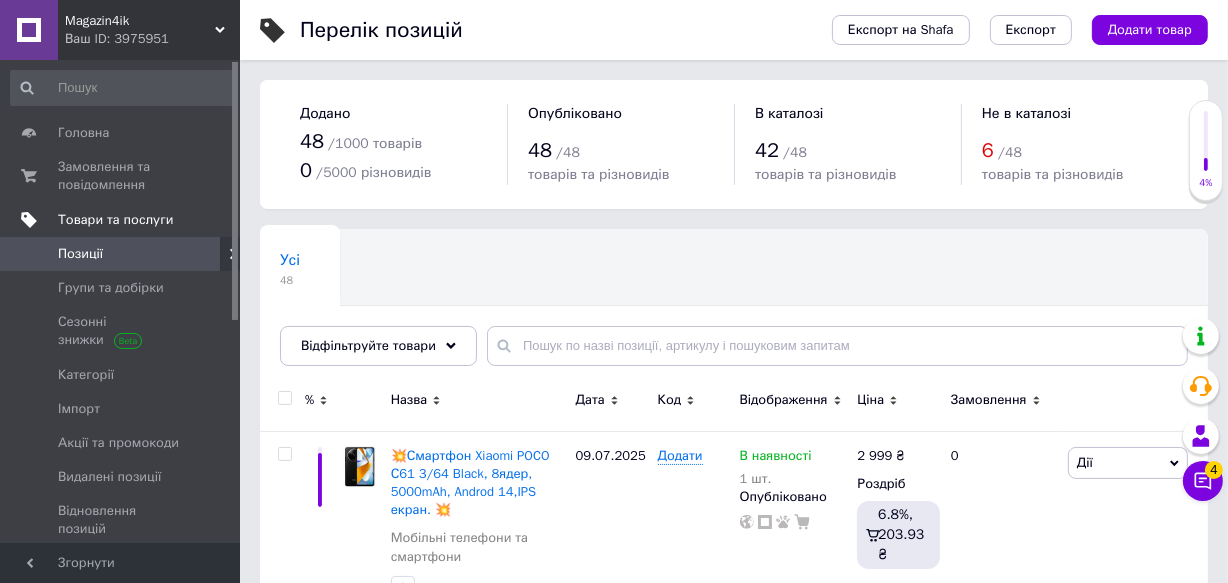click on "Товари та послуги" at bounding box center (115, 220) 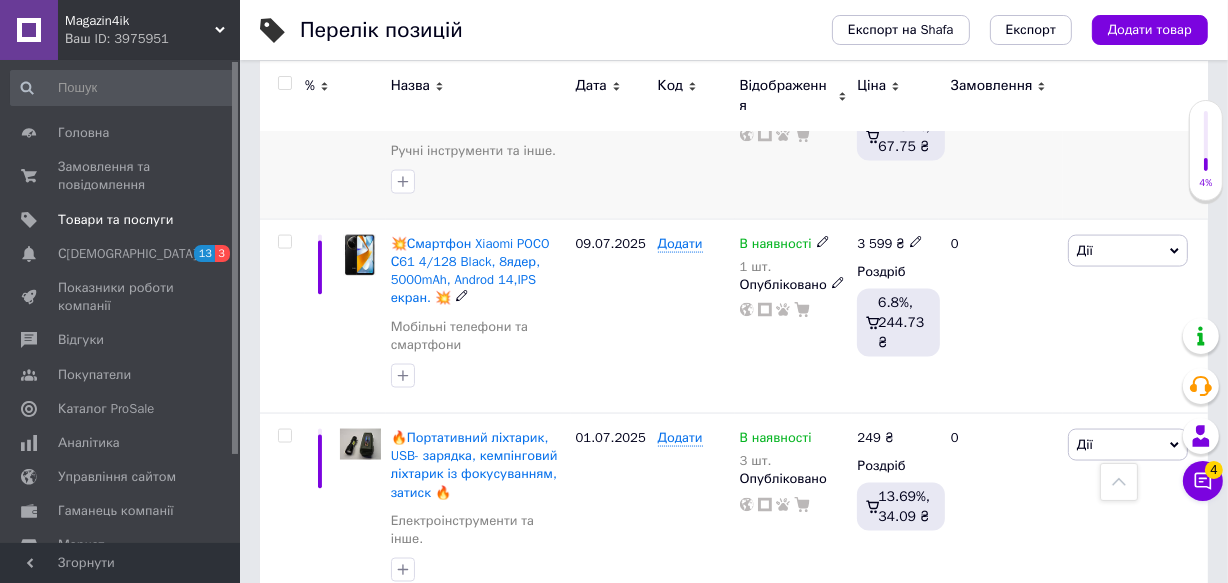 scroll, scrollTop: 2818, scrollLeft: 0, axis: vertical 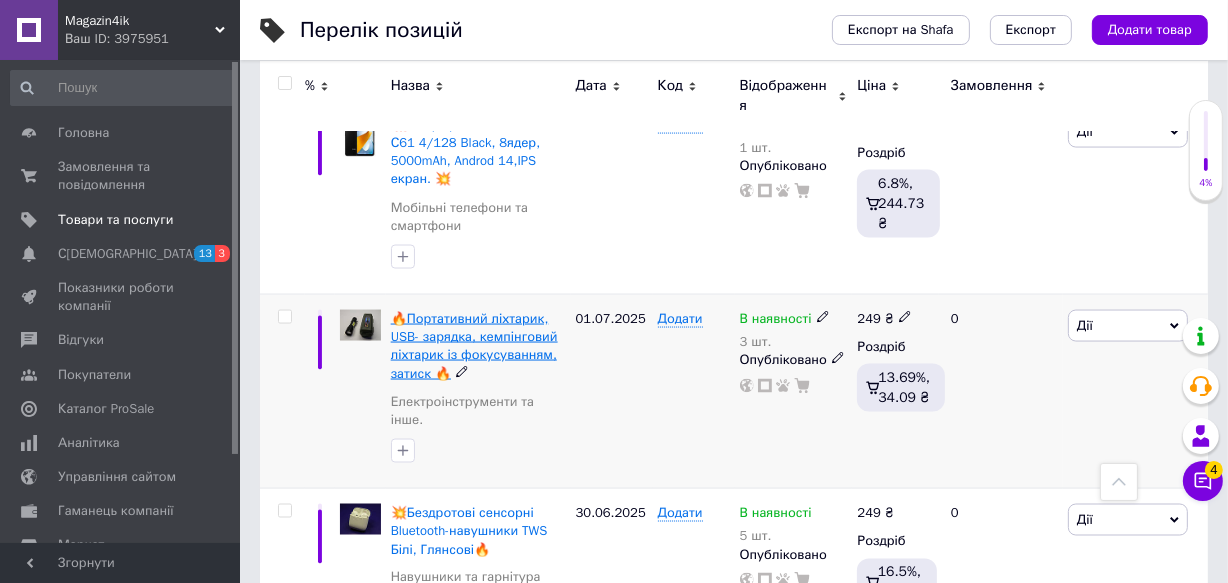 click on "🔥Портативний ліхтарик, USB- зарядка, кемпінговий ліхтарик із фокусуванням, затиск 🔥" at bounding box center (474, 346) 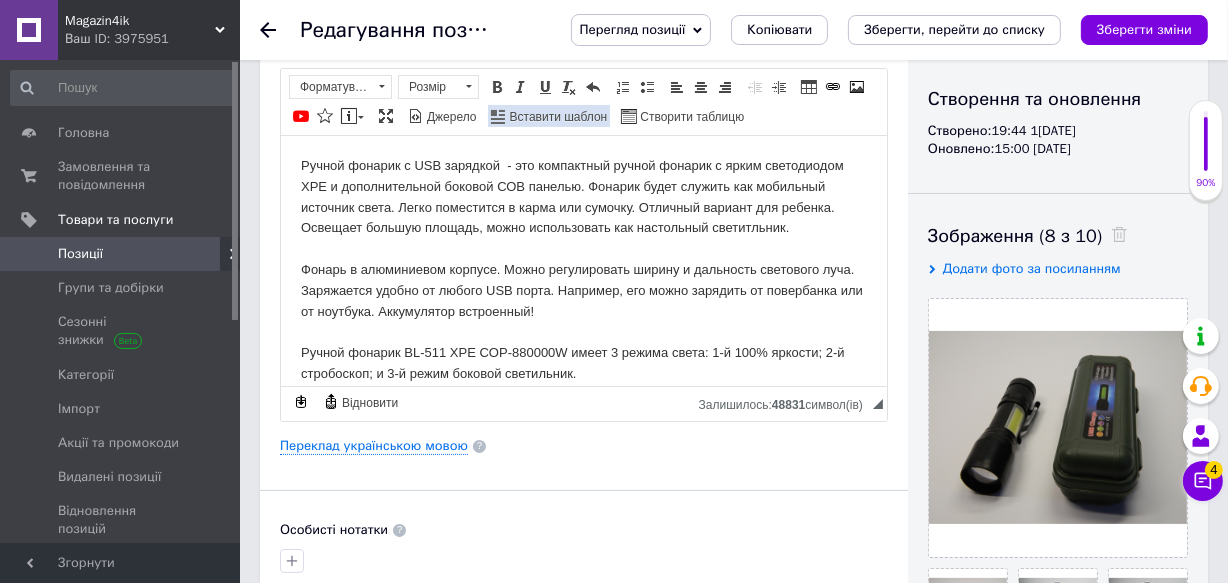scroll, scrollTop: 0, scrollLeft: 0, axis: both 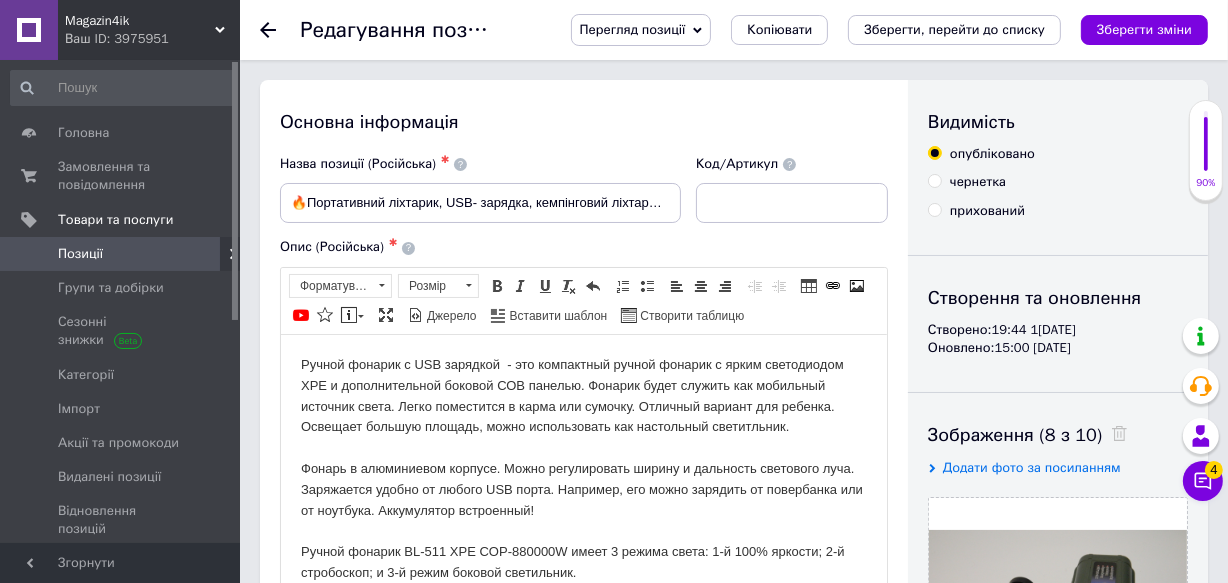click on "Ручной фонарик с USB зарядкой  - это компактный ручной фонарик с ярким светодиодом XPE и дополнительной боковой СОВ панелью. Фонарик будет служить как мобильный источник света. Легко поместится в карма или сумочку. Отличный вариант для ребенка. Освещает большую площадь, можно использовать как настольный светитльник. Фонарь в алюминиевом корпусе. Можно регулировать ширину и дальность светового луча. Заряжается удобно от любого USB порта. Например, его можно зарядить от повербанка или от ноутбука. Аккумулятор встроенный! Бренд — X-[PERSON_NAME]; Тип диода — XPE;" at bounding box center [583, 666] 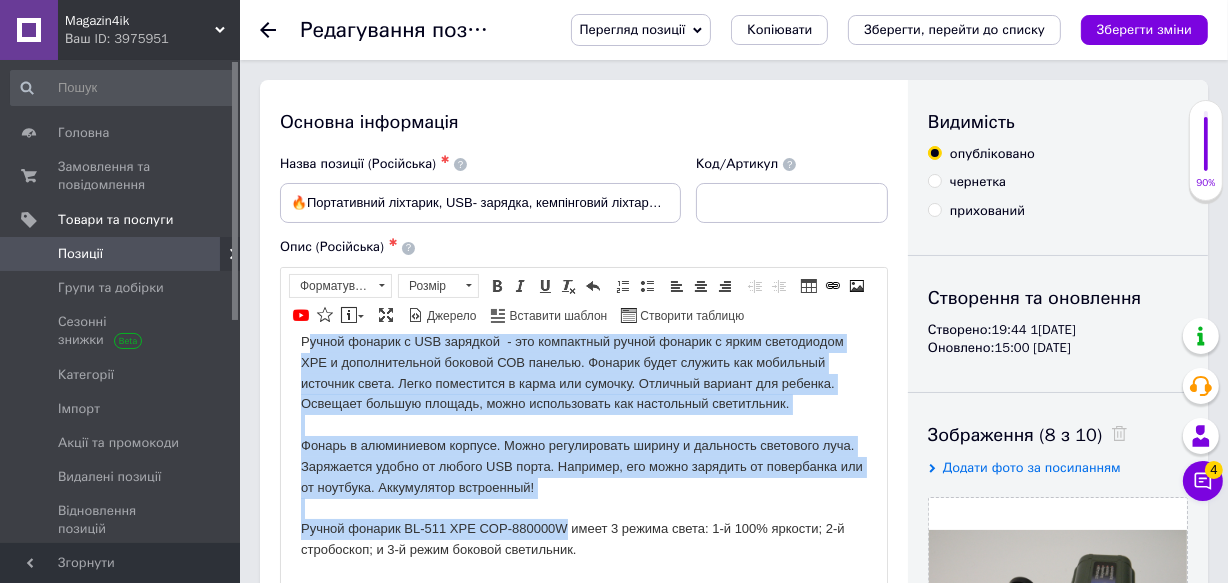 scroll, scrollTop: 0, scrollLeft: 0, axis: both 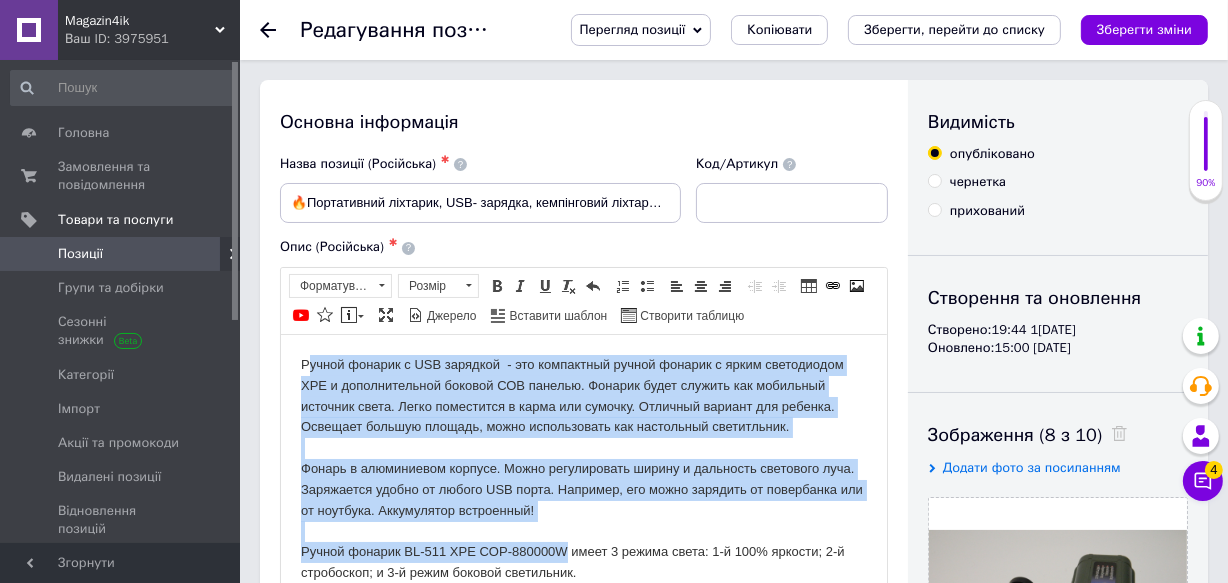 click on "Ручной фонарик с USB зарядкой  - это компактный ручной фонарик с ярким светодиодом XPE и дополнительной боковой СОВ панелью. Фонарик будет служить как мобильный источник света. Легко поместится в карма или сумочку. Отличный вариант для ребенка. Освещает большую площадь, можно использовать как настольный светитльник. Фонарь в алюминиевом корпусе. Можно регулировать ширину и дальность светового луча. Заряжается удобно от любого USB порта. Например, его можно зарядить от повербанка или от ноутбука. Аккумулятор встроенный! Бренд — X-[PERSON_NAME]; Тип диода — XPE;" at bounding box center [583, 666] 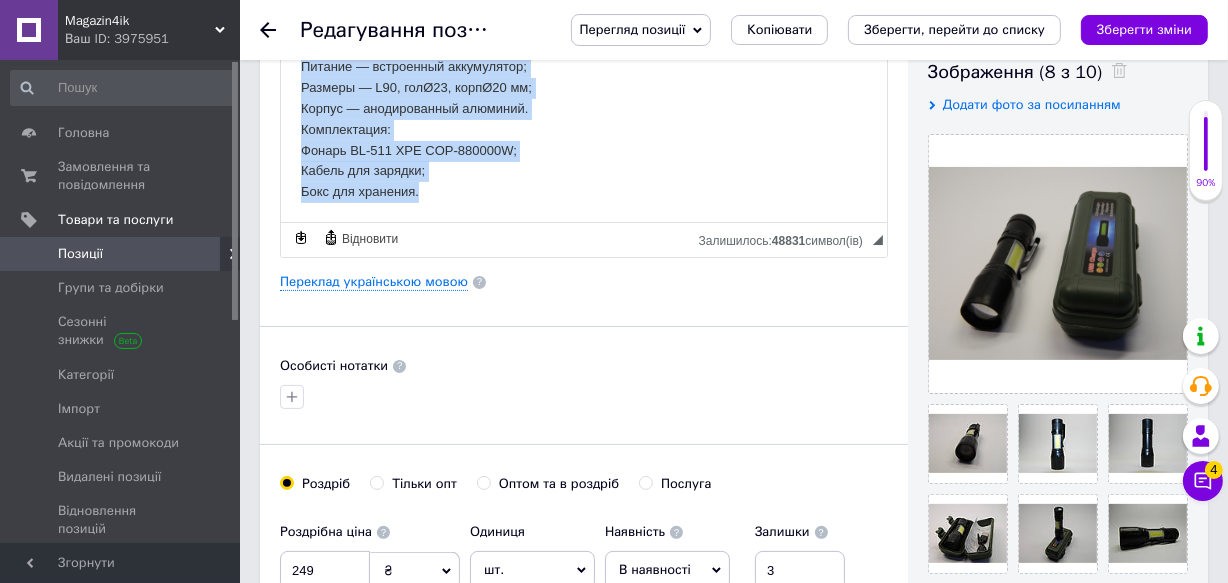 scroll, scrollTop: 454, scrollLeft: 0, axis: vertical 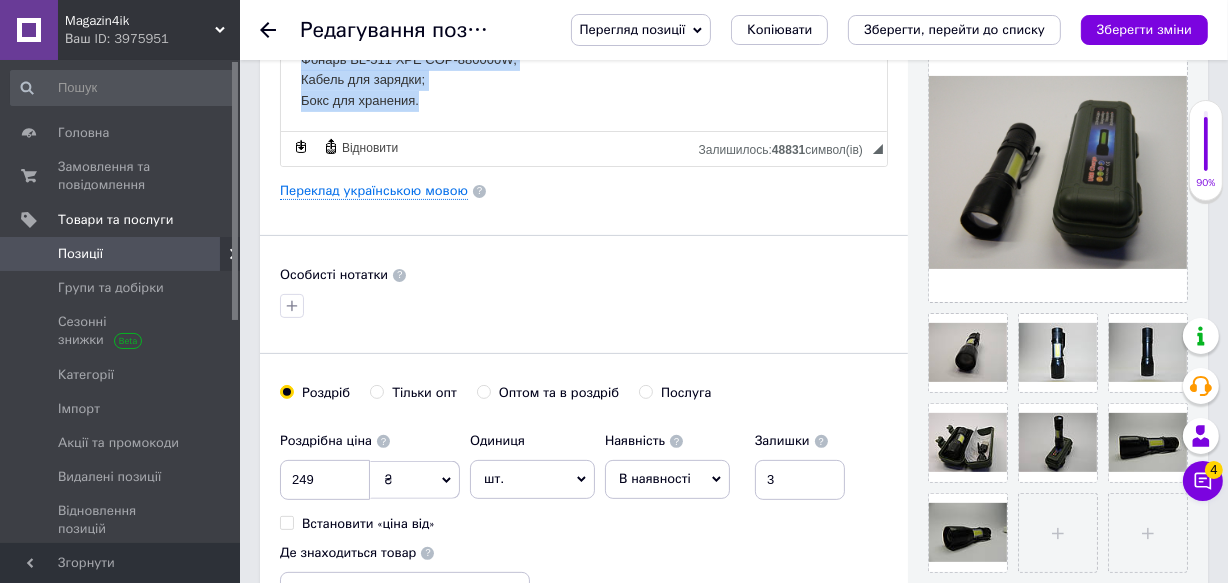 drag, startPoint x: 298, startPoint y: -97, endPoint x: 499, endPoint y: 113, distance: 290.69055 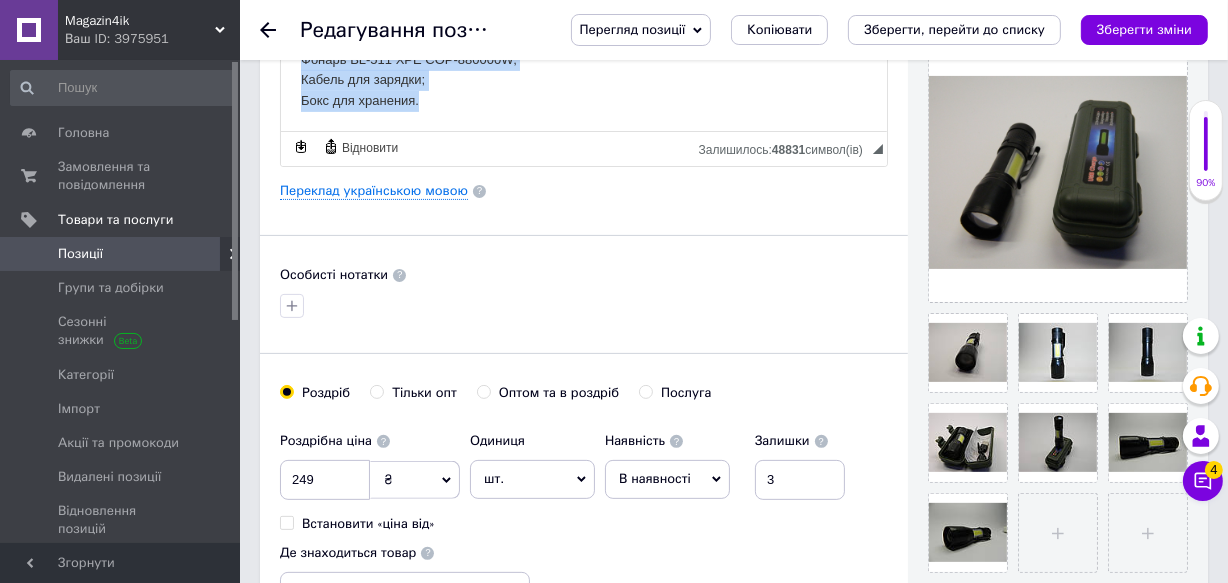 click on "Ручной фонарик с USB зарядкой  - это компактный ручной фонарик с ярким светодиодом XPE и дополнительной боковой СОВ панелью. Фонарик будет служить как мобильный источник света. Легко поместится в карма или сумочку. Отличный вариант для ребенка. Освещает большую площадь, можно использовать как настольный светитльник. Фонарь в алюминиевом корпусе. Можно регулировать ширину и дальность светового луча. Заряжается удобно от любого USB порта. Например, его можно зарядить от повербанка или от ноутбука. Аккумулятор встроенный! Бренд — X-[PERSON_NAME]; Тип диода — XPE;" at bounding box center (583, -200) 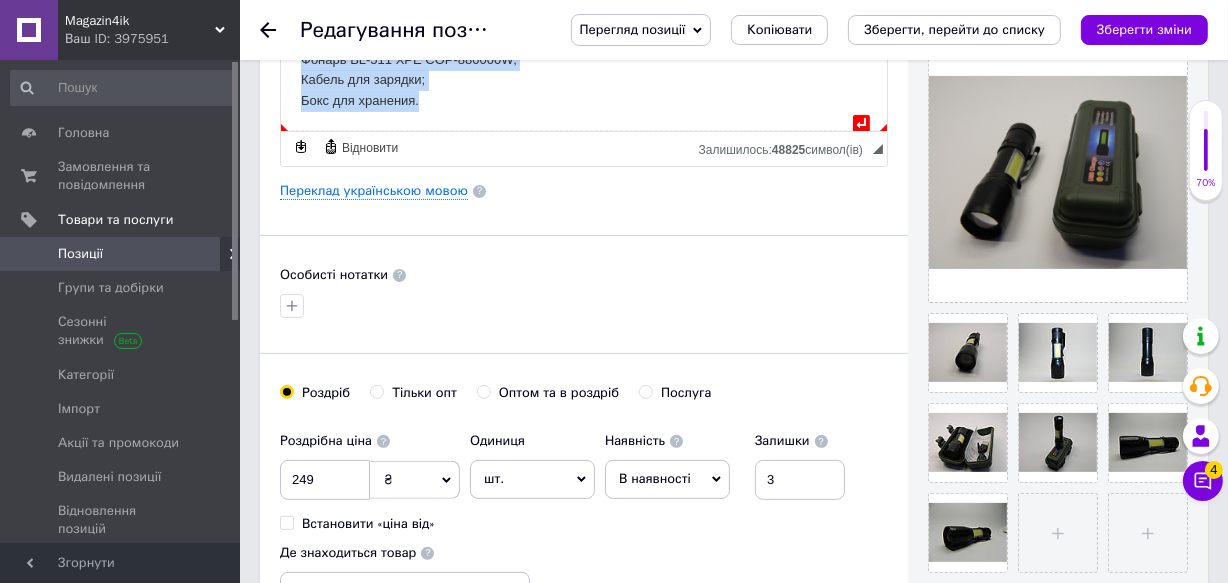 type 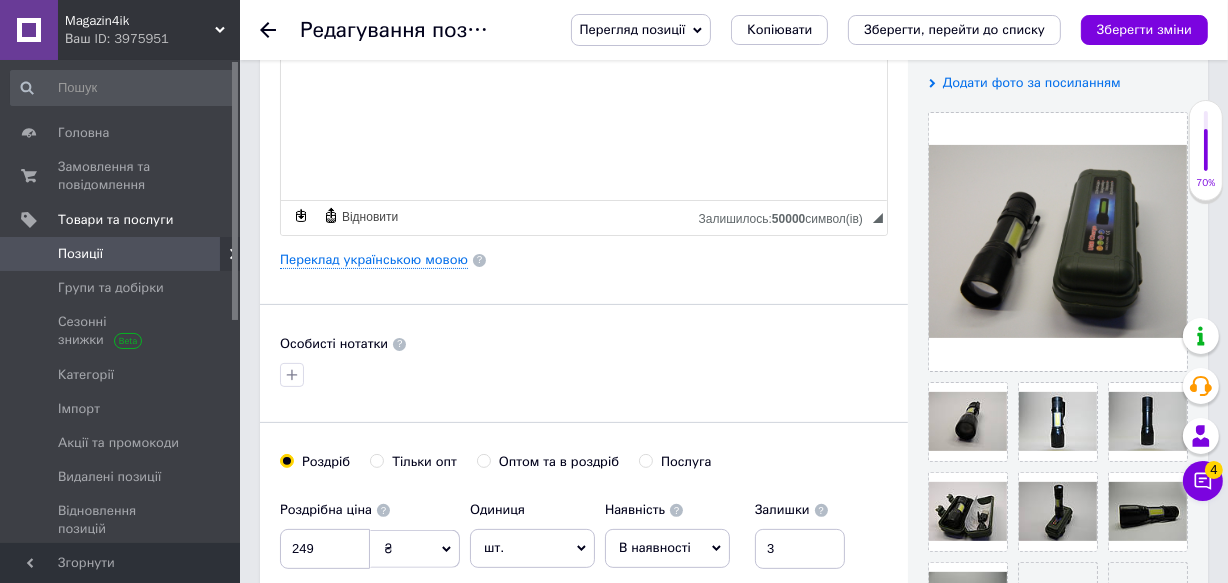 scroll, scrollTop: 0, scrollLeft: 0, axis: both 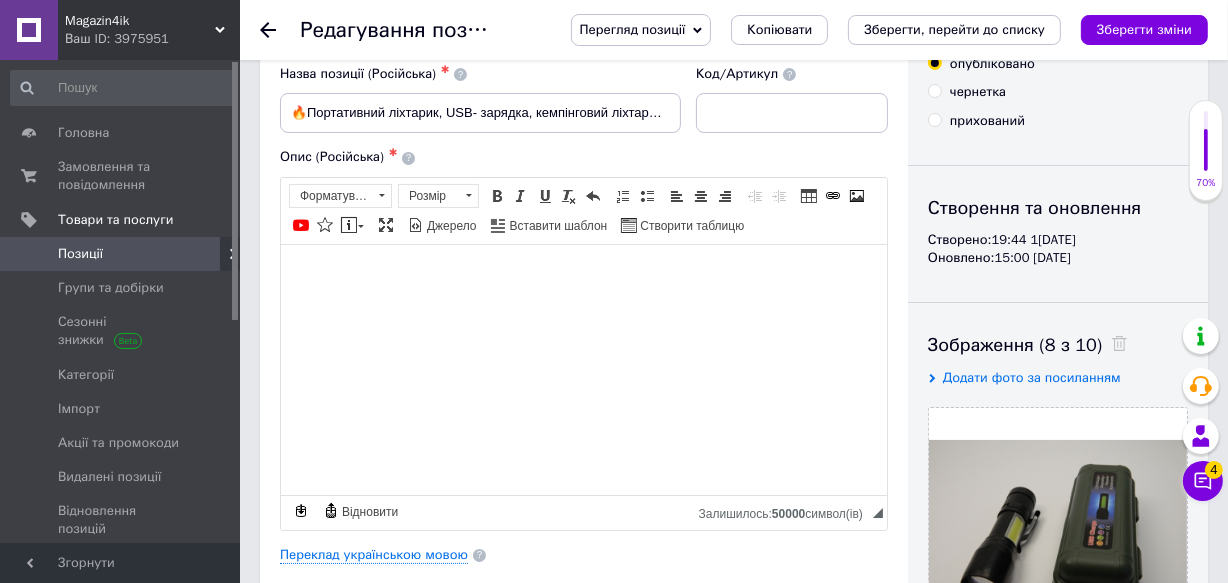 click at bounding box center [583, 274] 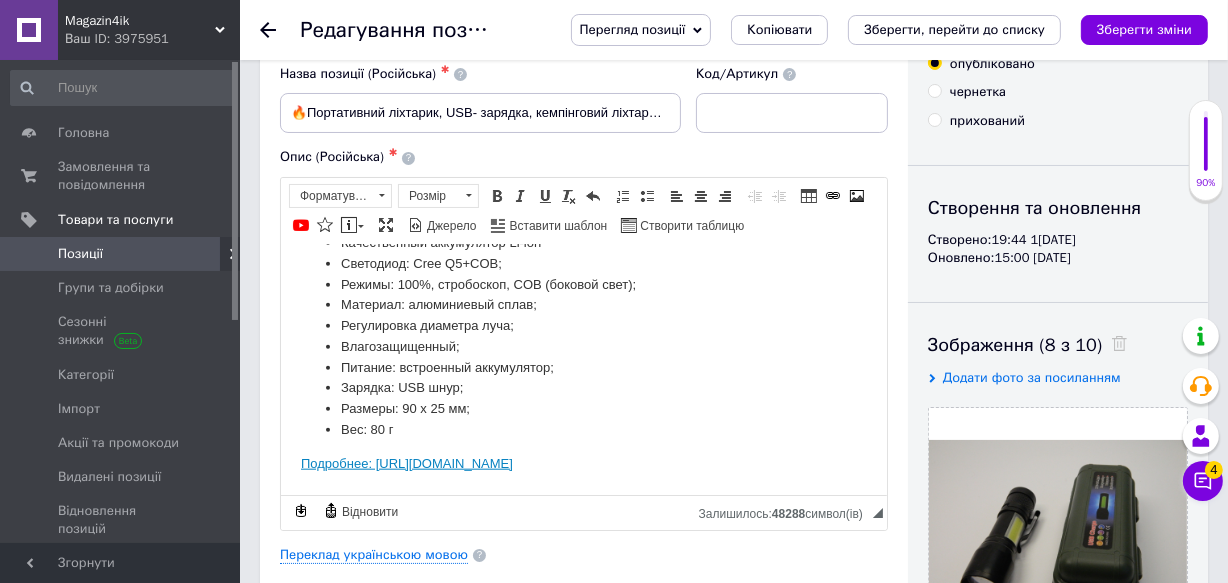 scroll, scrollTop: 2010, scrollLeft: 0, axis: vertical 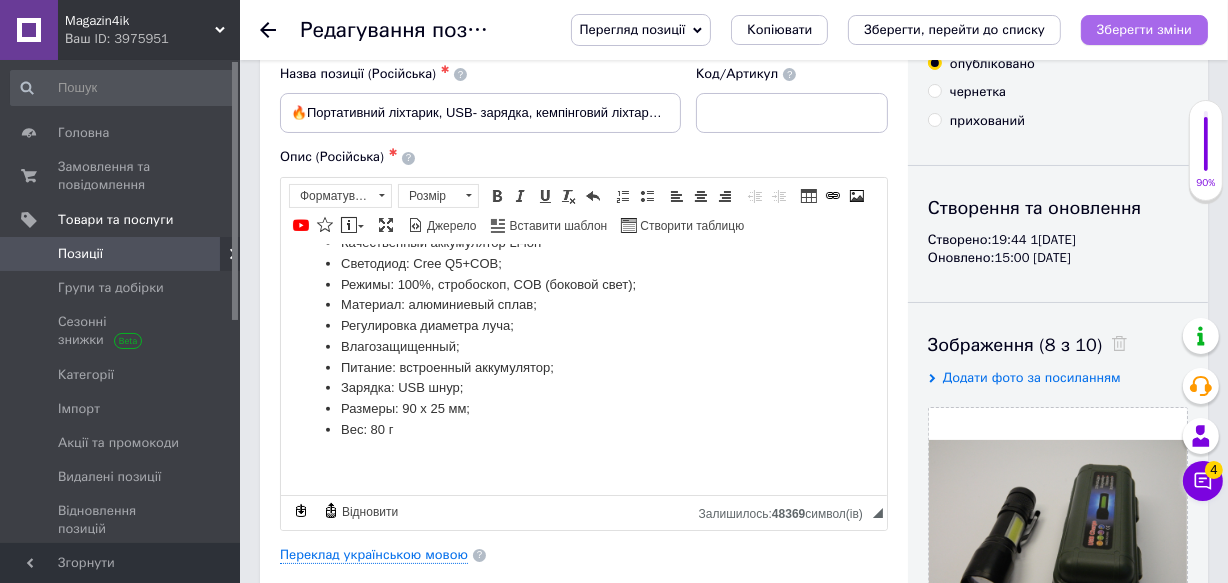 click on "Зберегти зміни" at bounding box center (1144, 29) 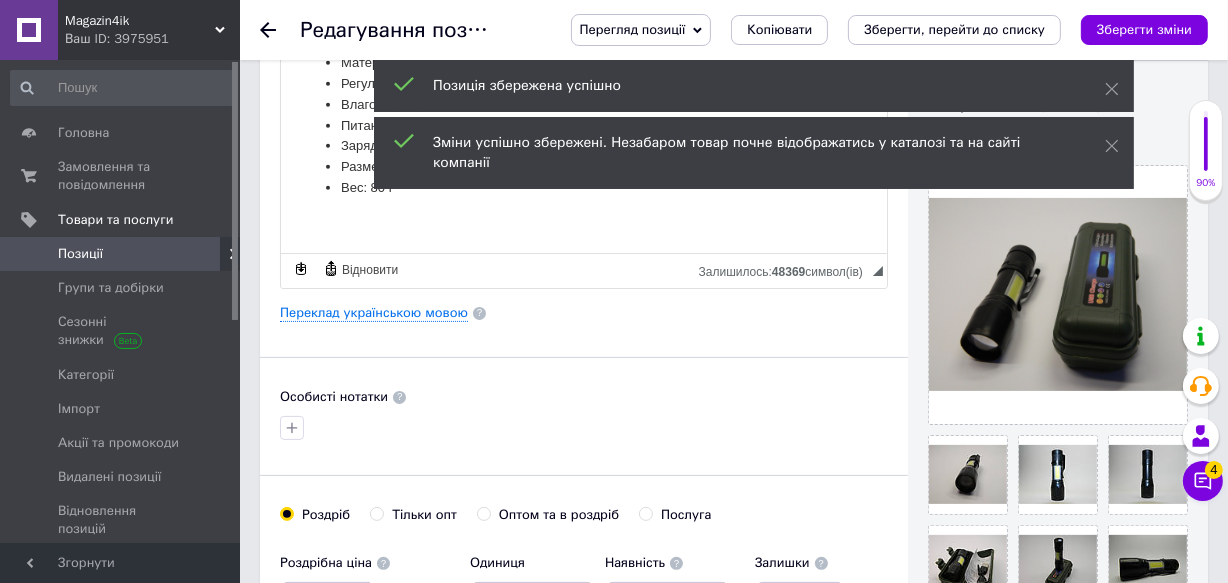 scroll, scrollTop: 363, scrollLeft: 0, axis: vertical 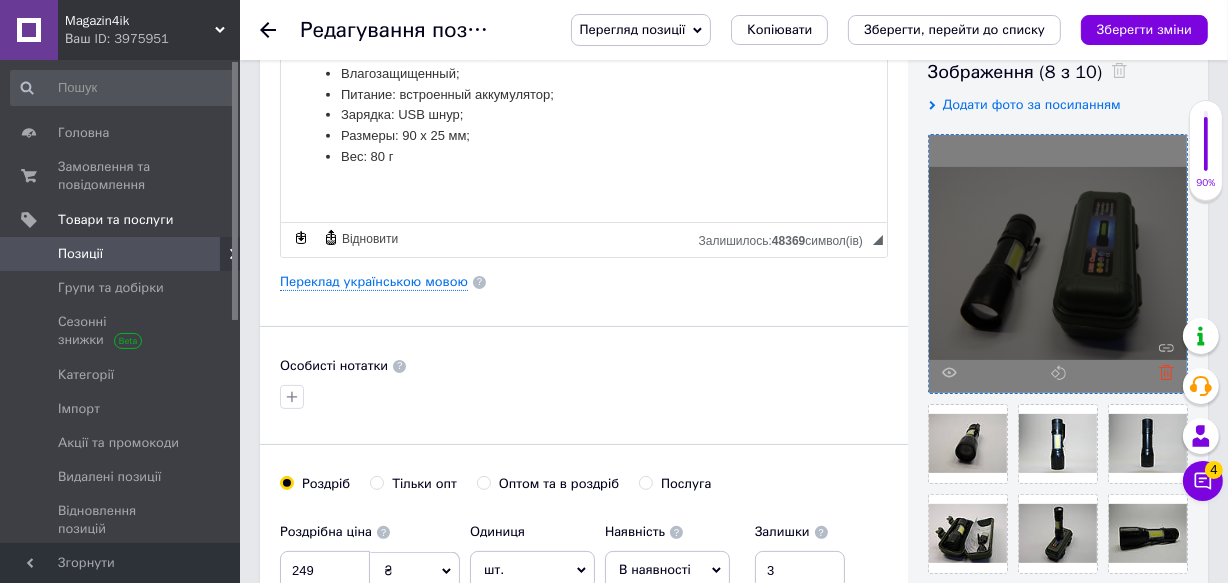 click 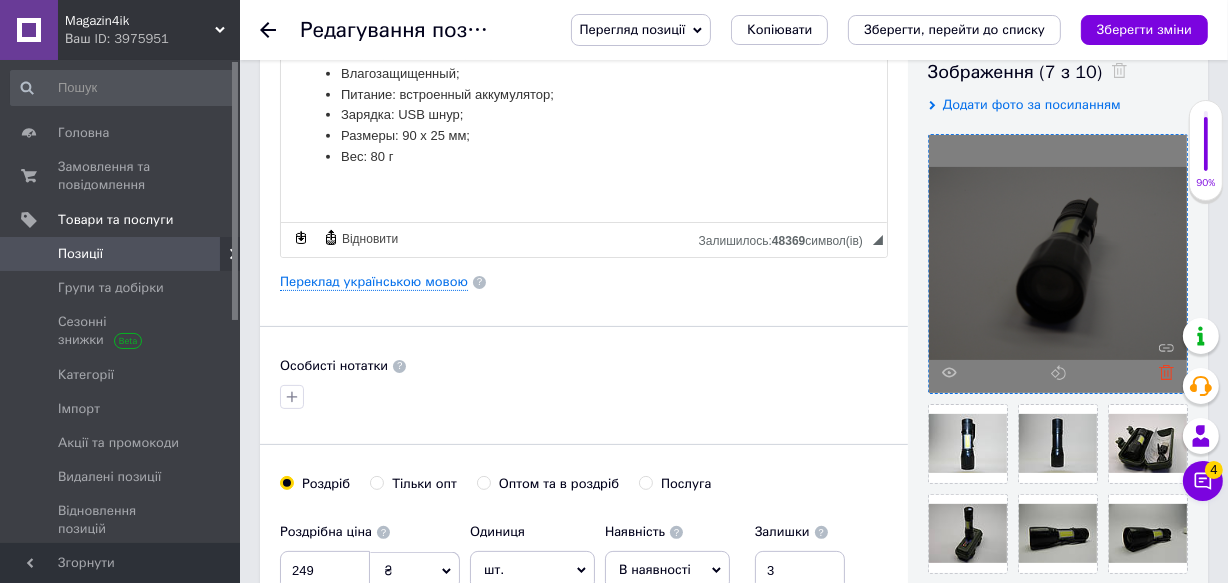 click 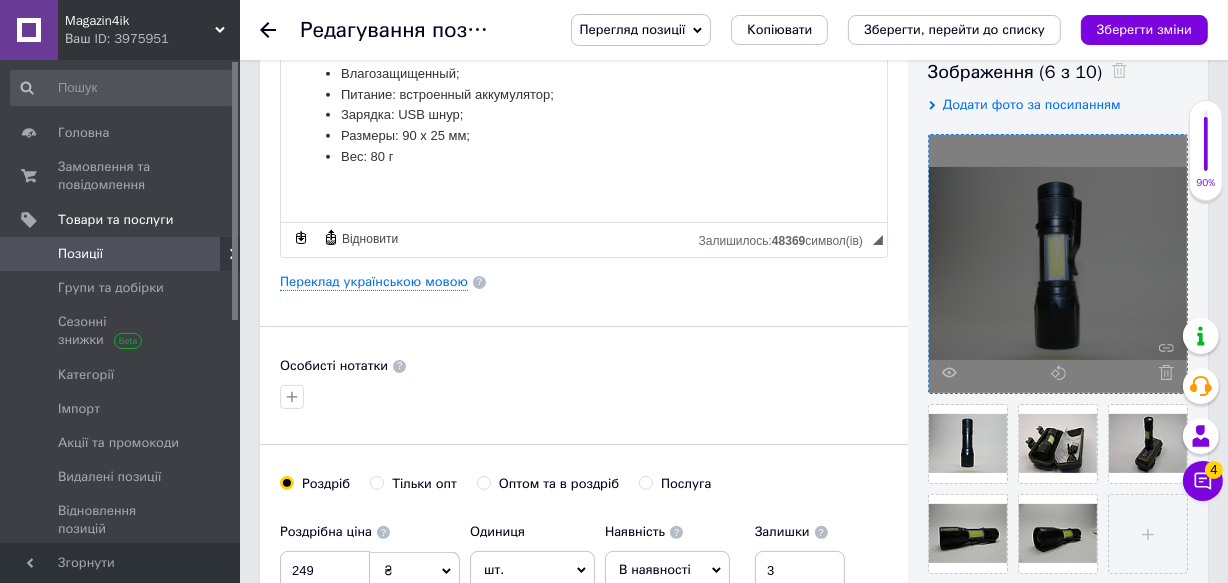 click 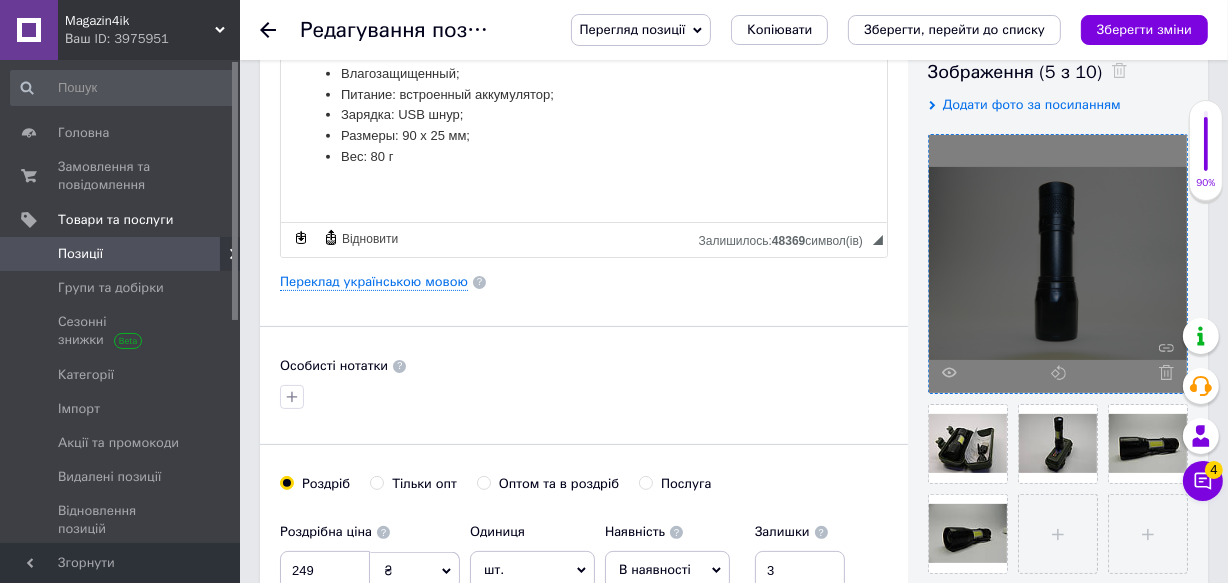 click 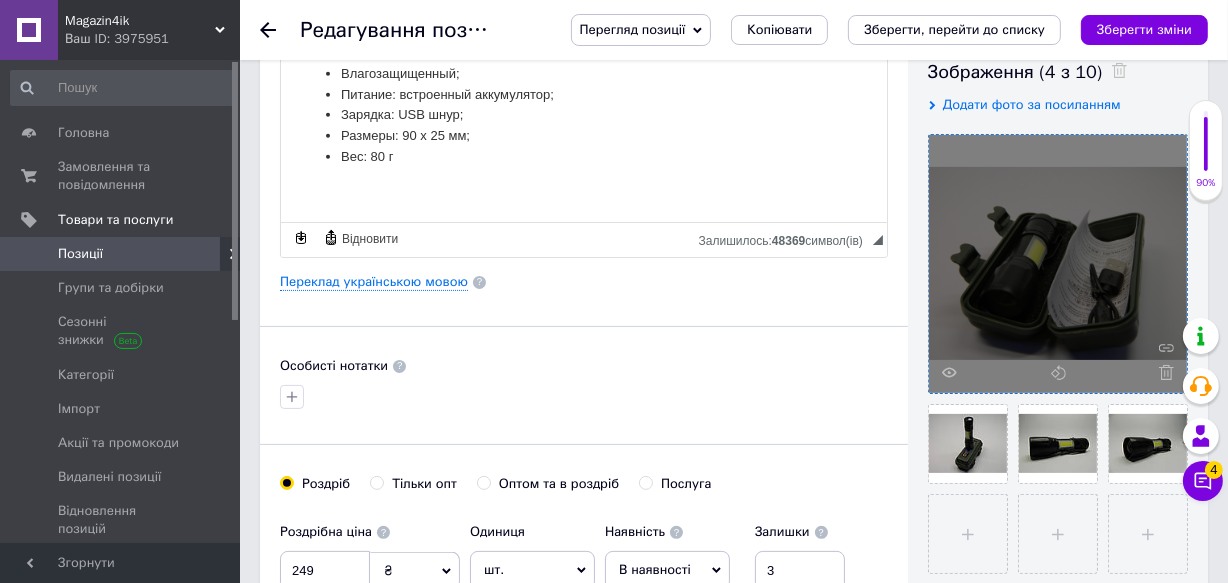 click 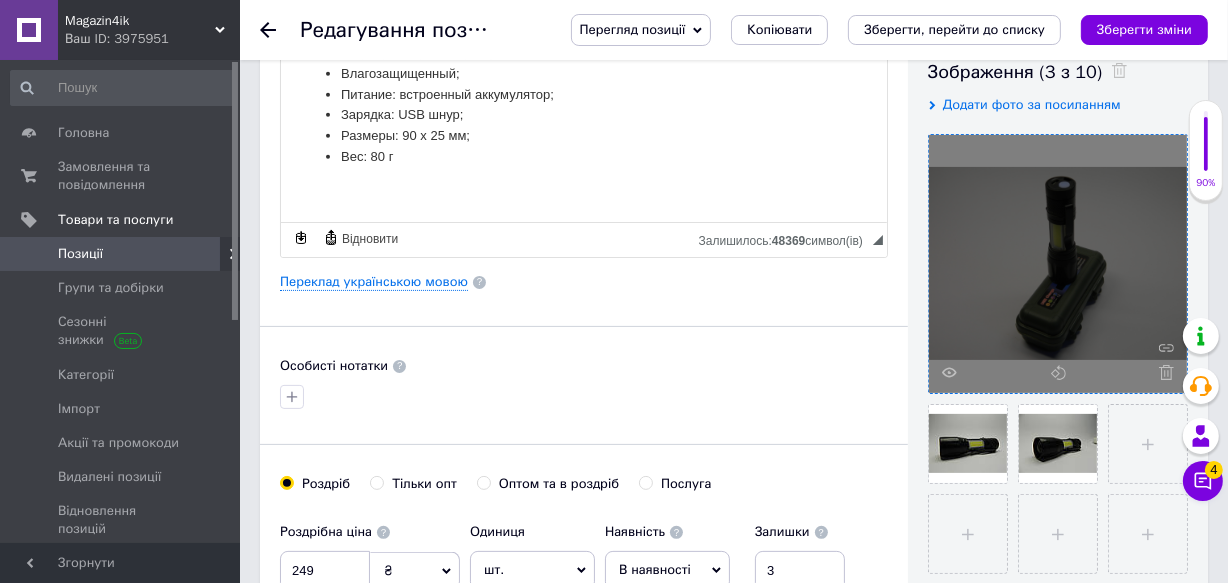 click 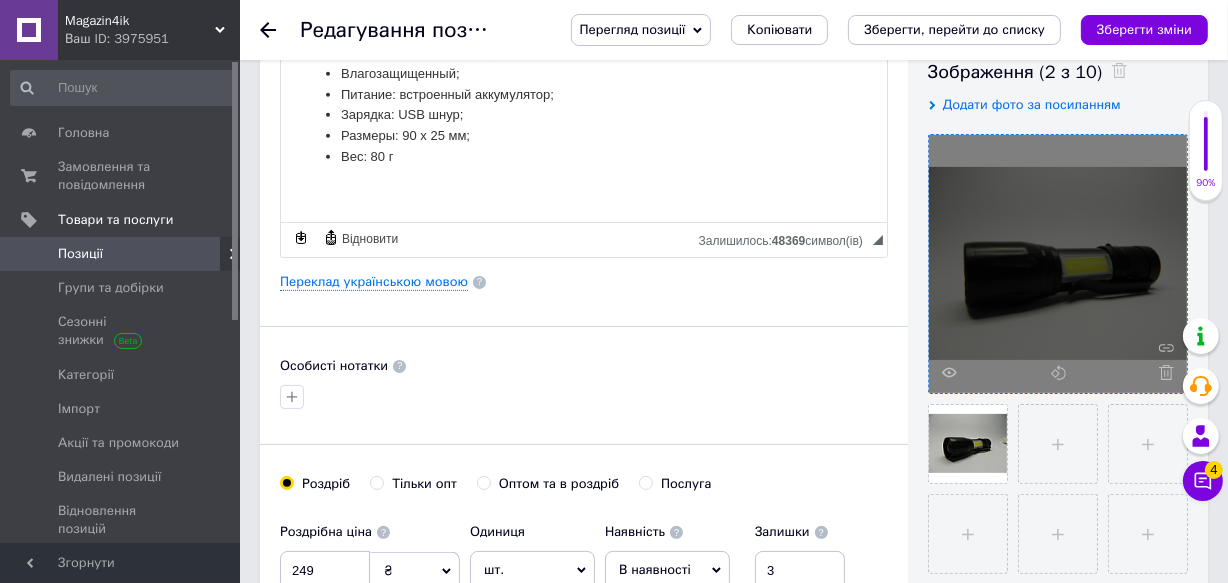 click 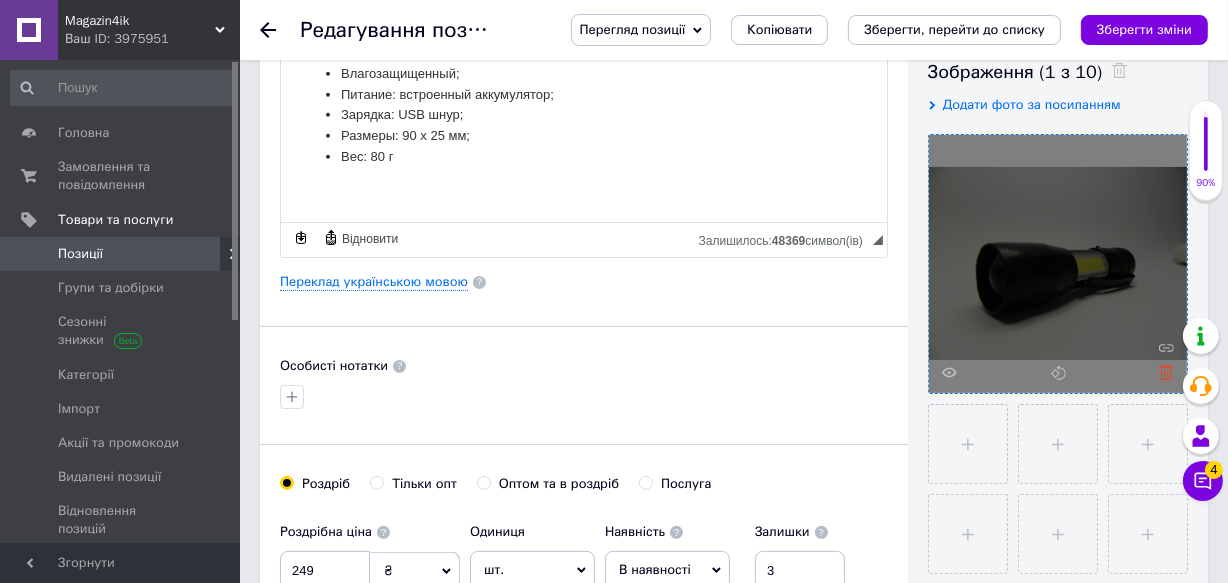 click 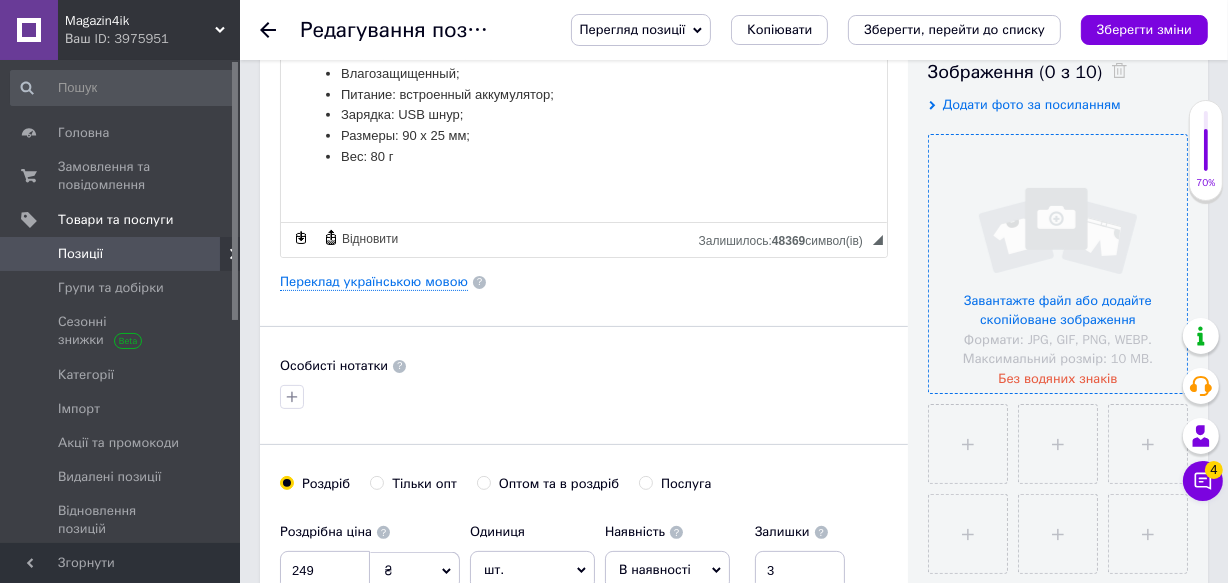click at bounding box center [1058, 264] 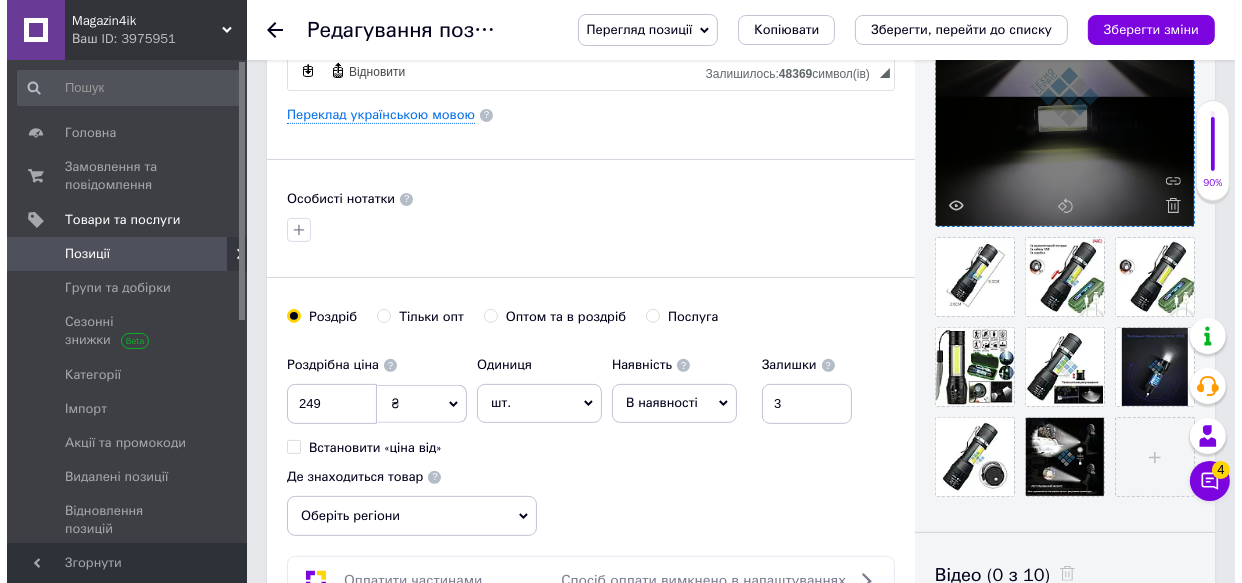 scroll, scrollTop: 545, scrollLeft: 0, axis: vertical 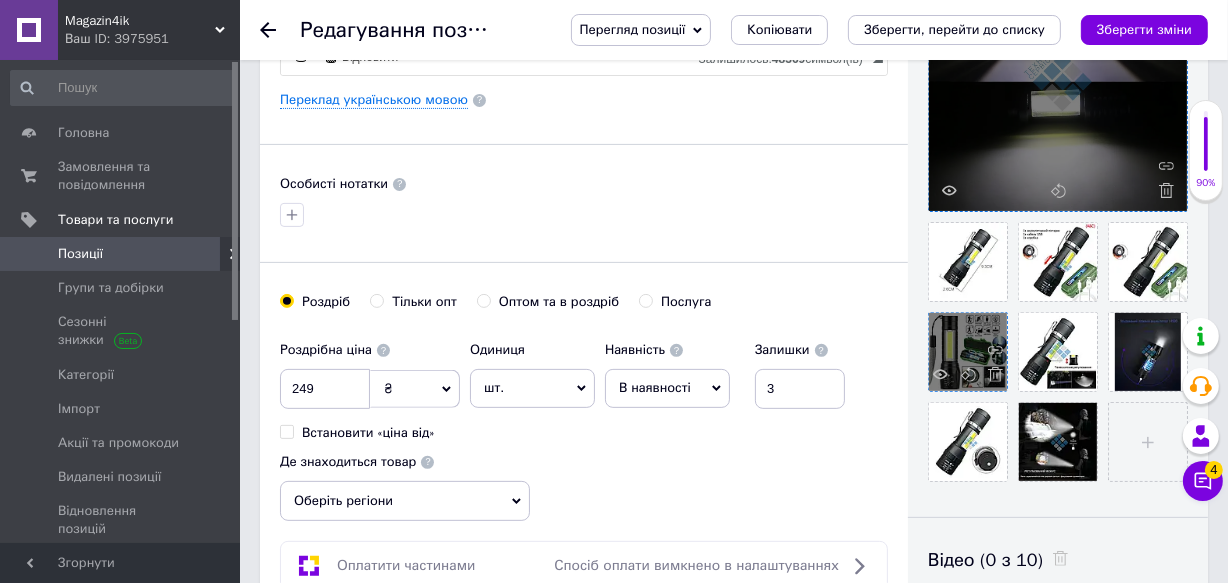 click at bounding box center (968, 352) 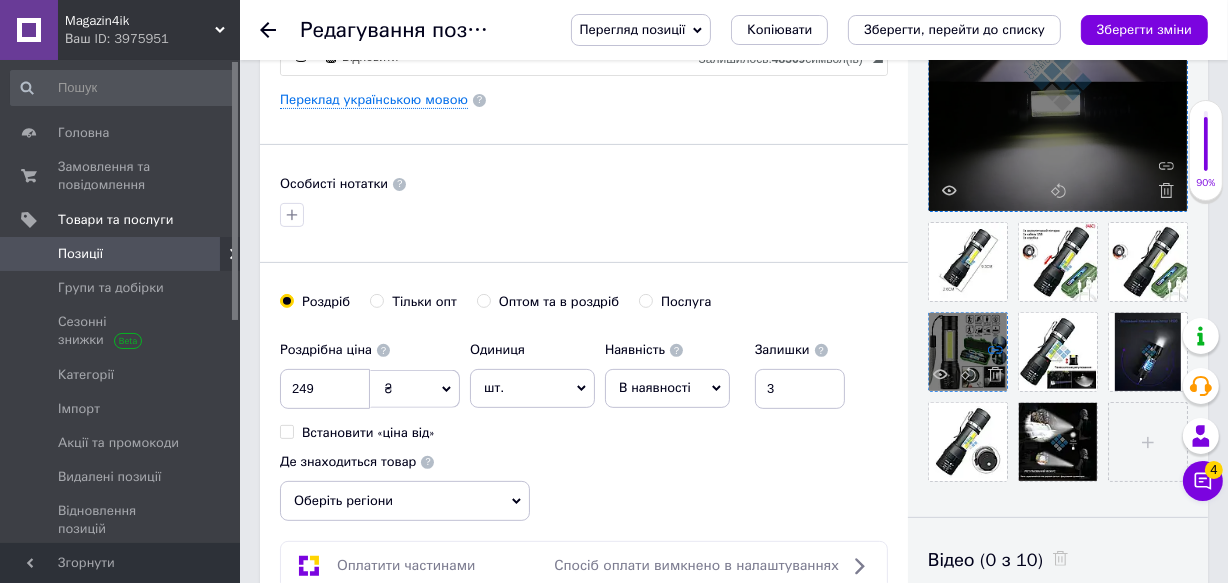 click 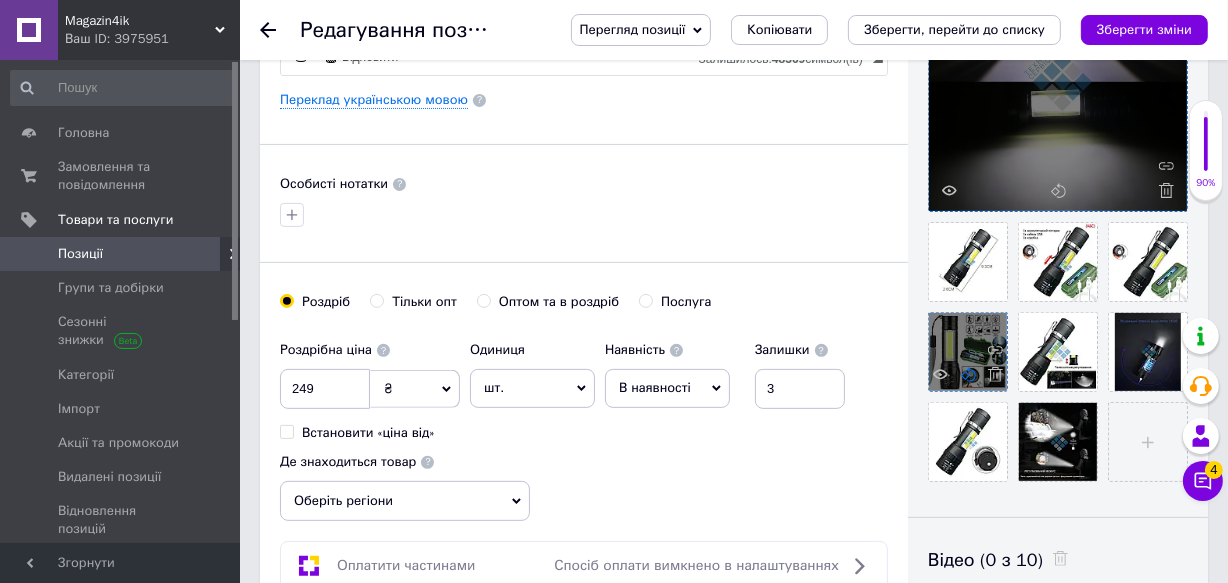 click 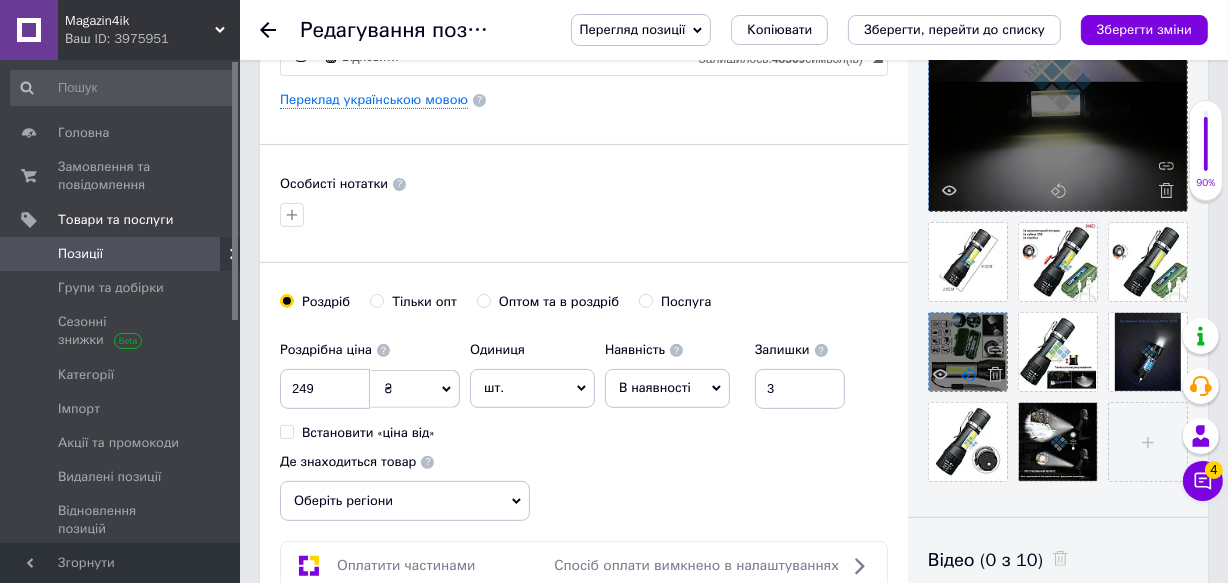 click 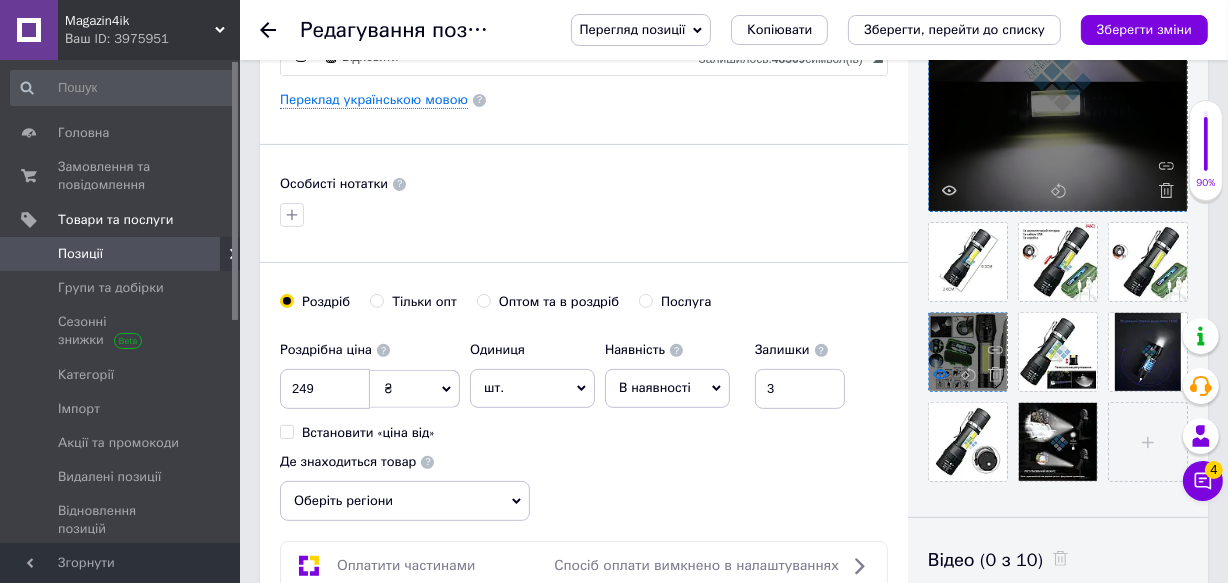 click 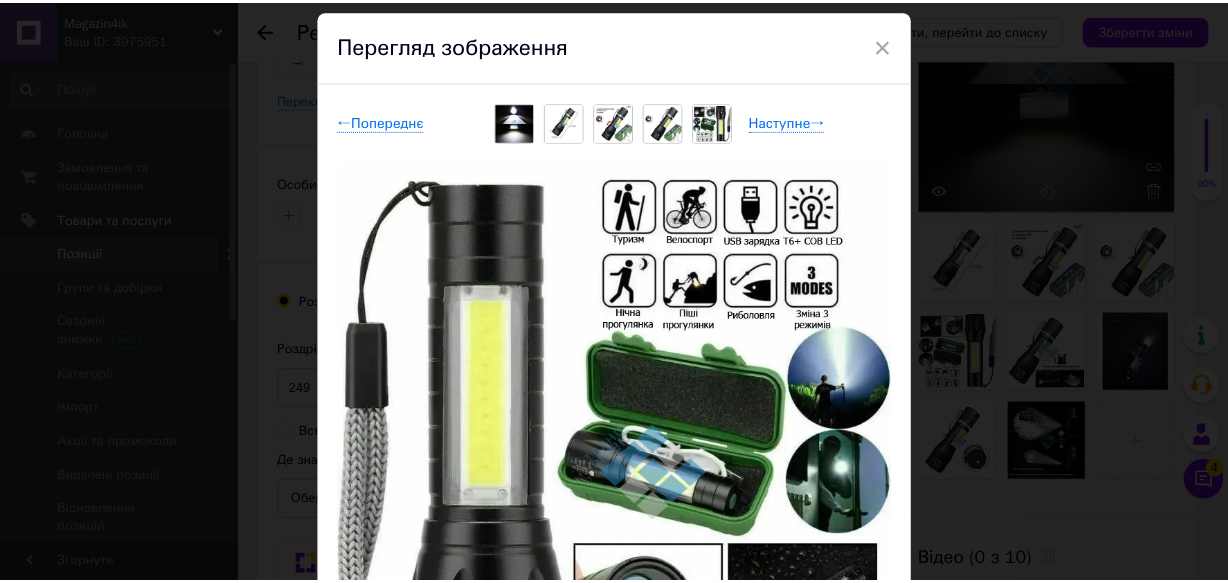 scroll, scrollTop: 90, scrollLeft: 0, axis: vertical 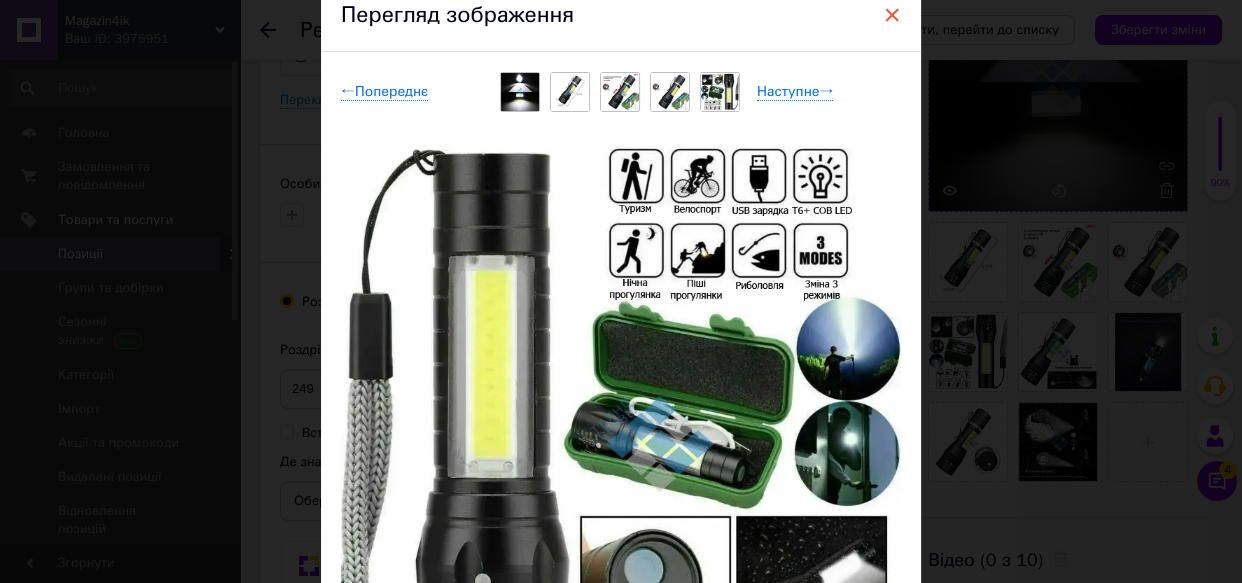 click on "×" at bounding box center (892, 15) 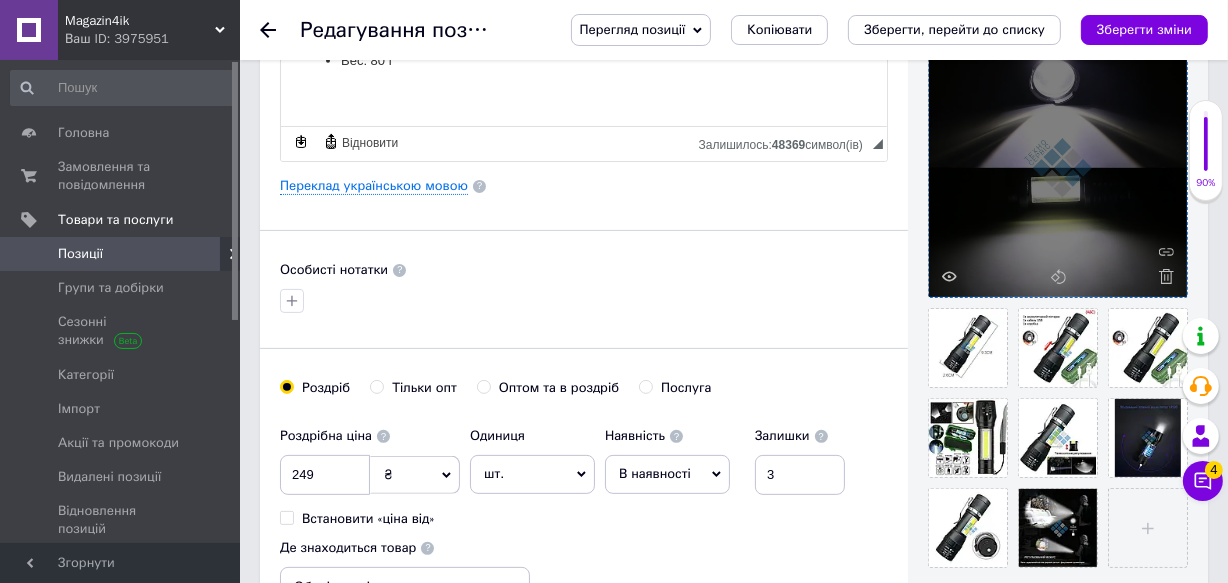 scroll, scrollTop: 363, scrollLeft: 0, axis: vertical 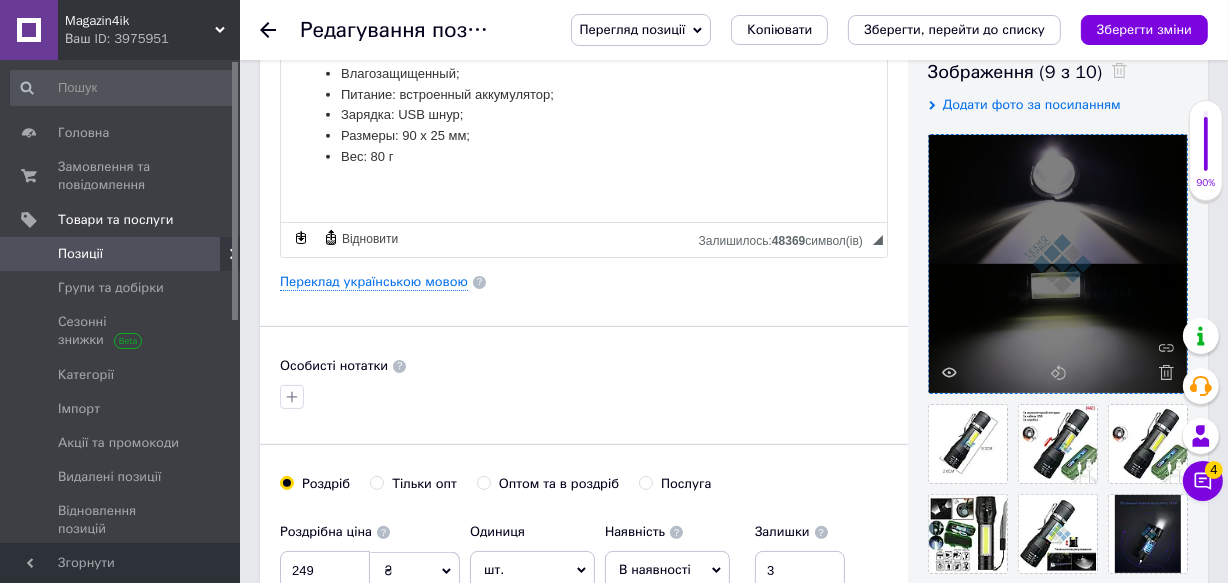 click at bounding box center (1058, 264) 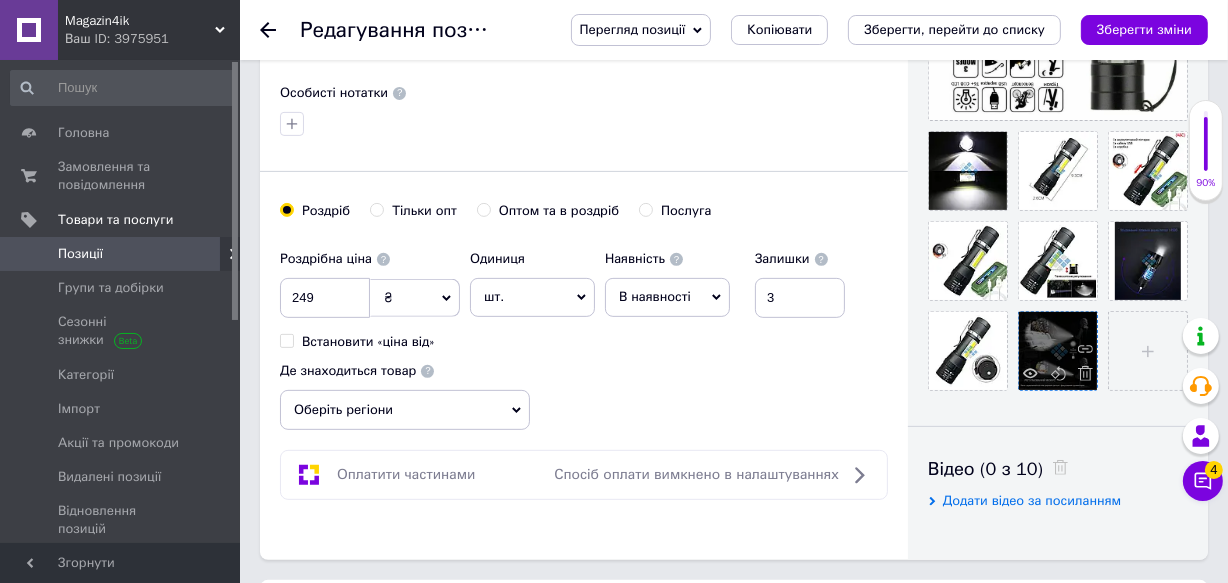 scroll, scrollTop: 454, scrollLeft: 0, axis: vertical 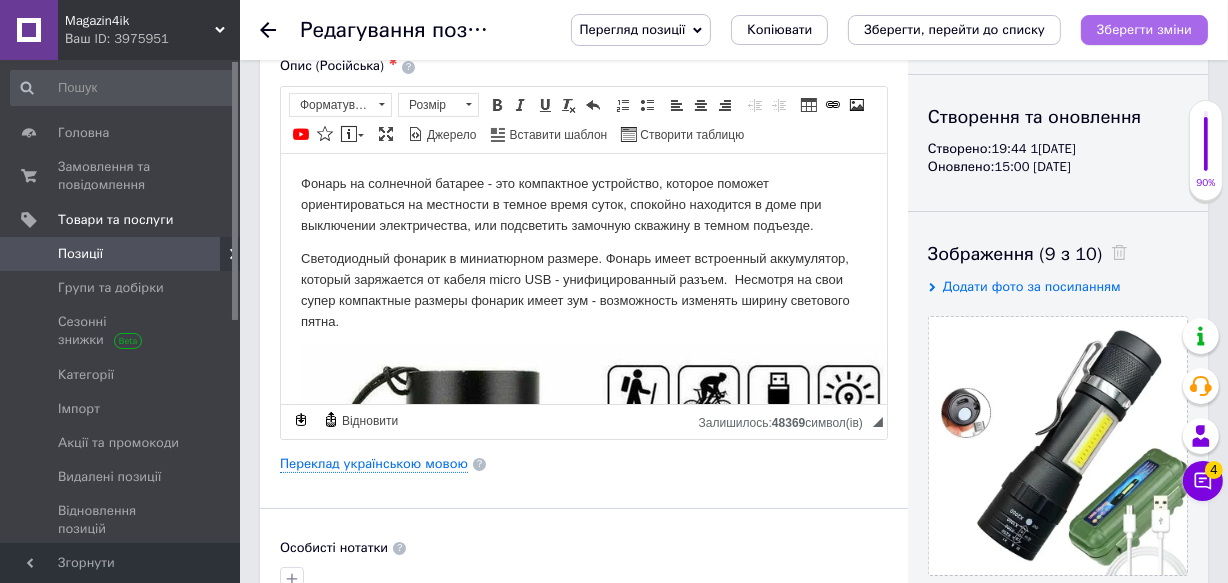 click on "Зберегти зміни" at bounding box center (1144, 29) 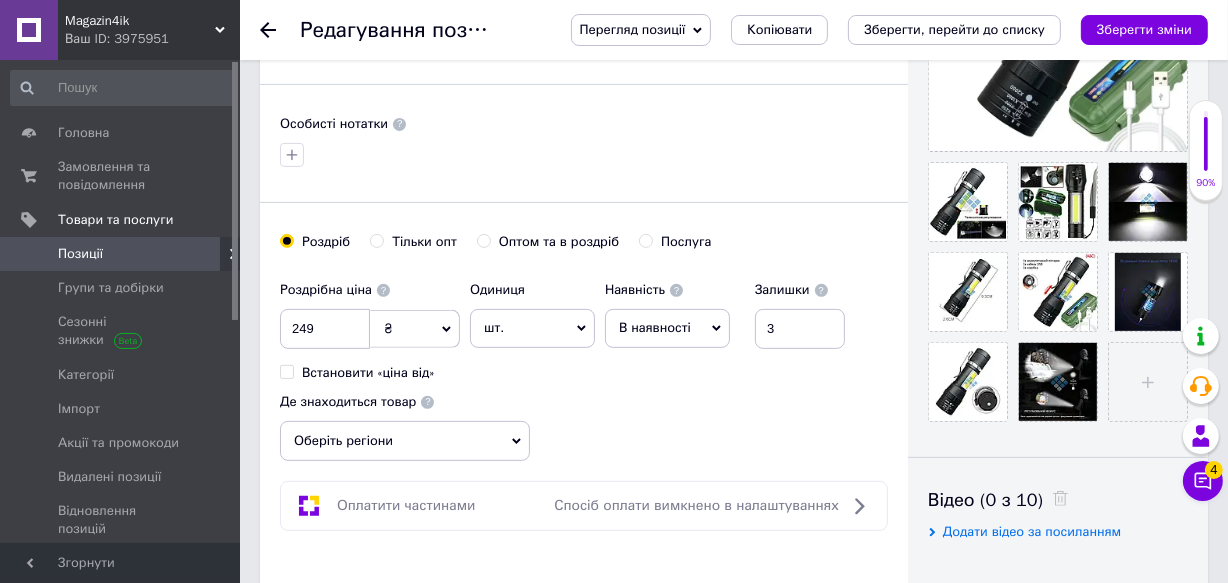 scroll, scrollTop: 636, scrollLeft: 0, axis: vertical 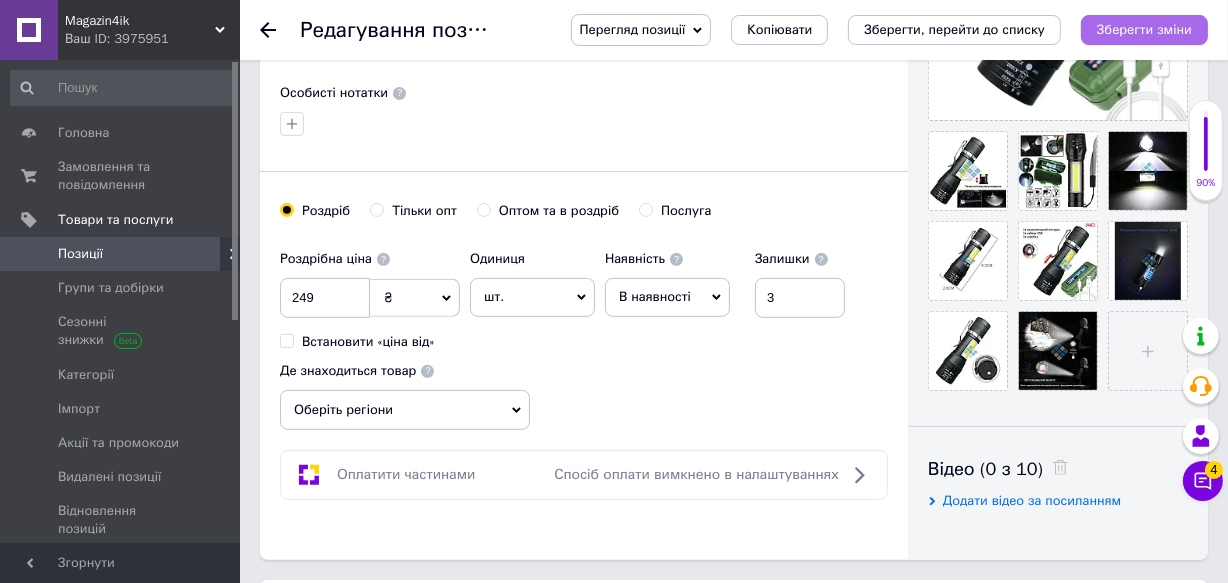 click on "Зберегти зміни" at bounding box center [1144, 29] 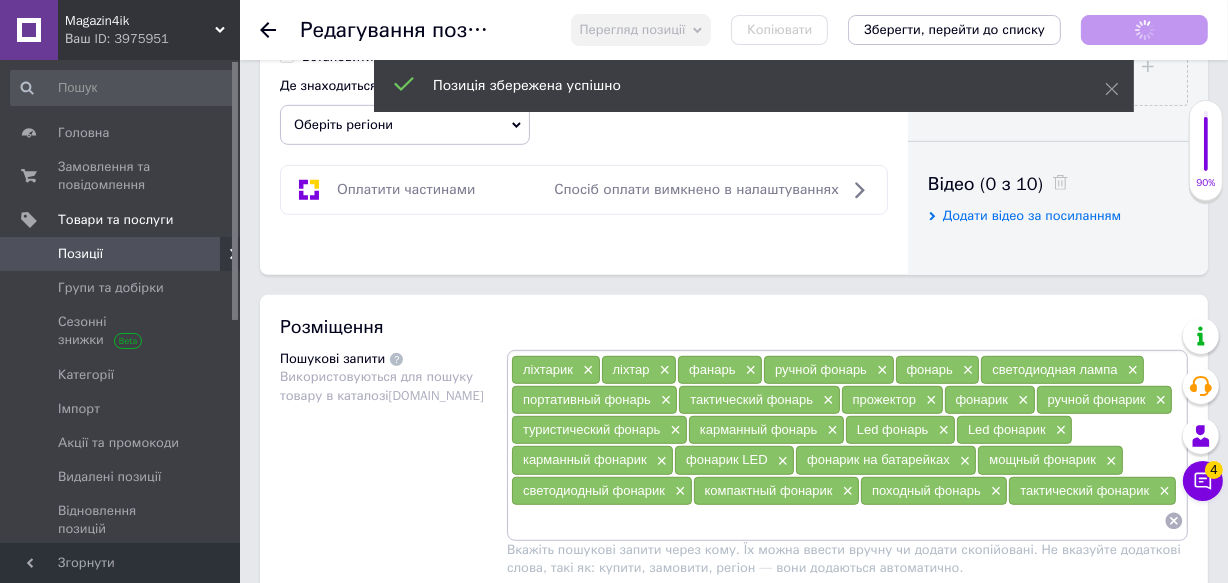 scroll, scrollTop: 1090, scrollLeft: 0, axis: vertical 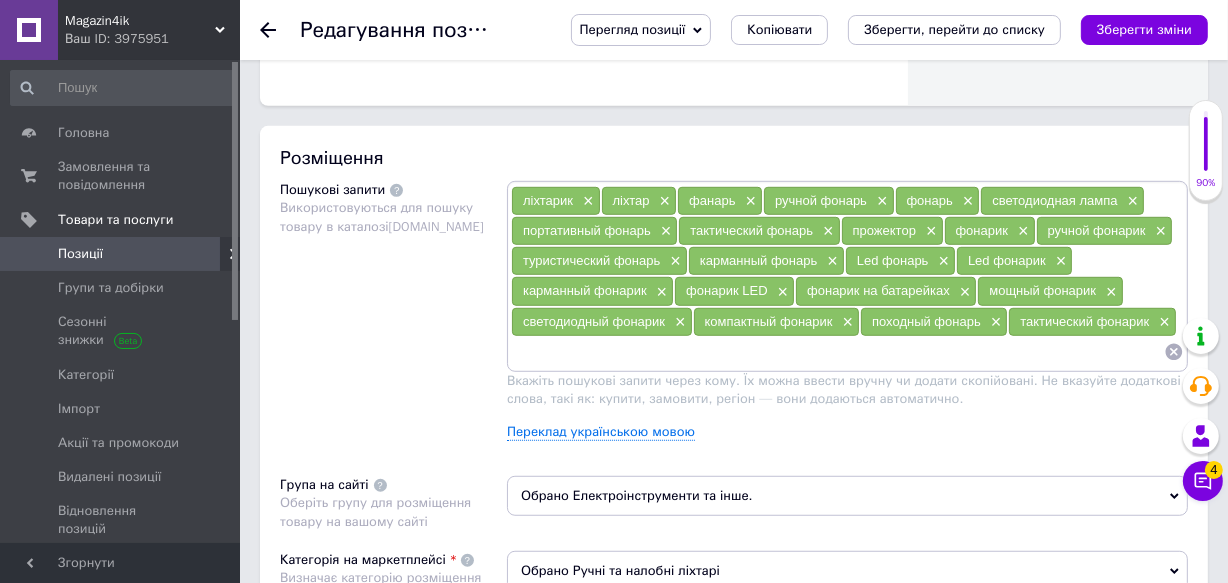 click at bounding box center (837, 352) 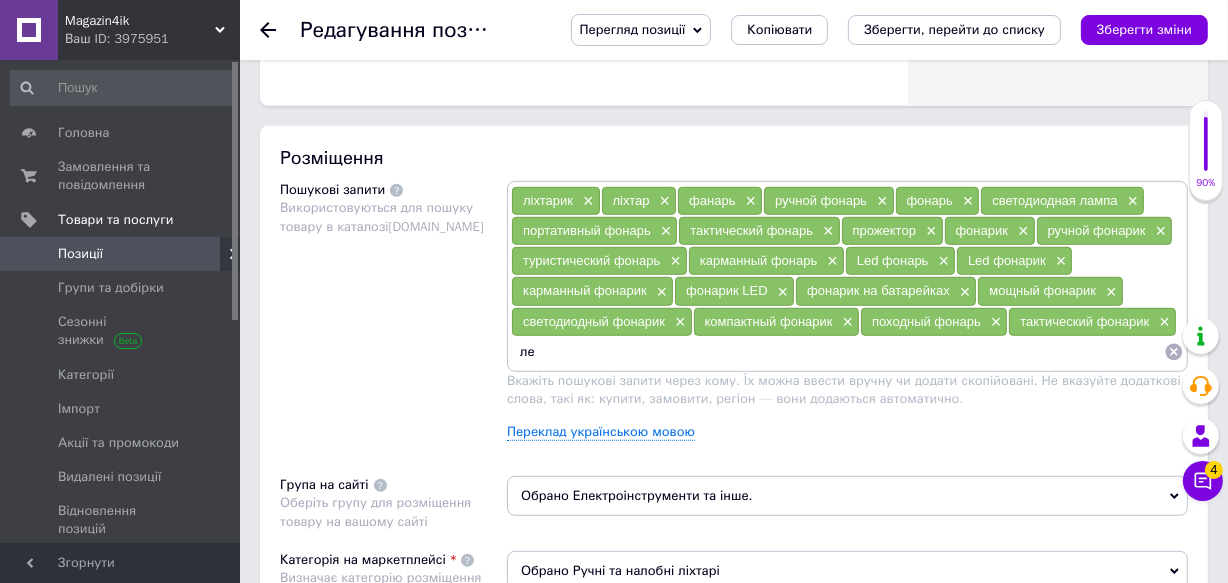 type on "л" 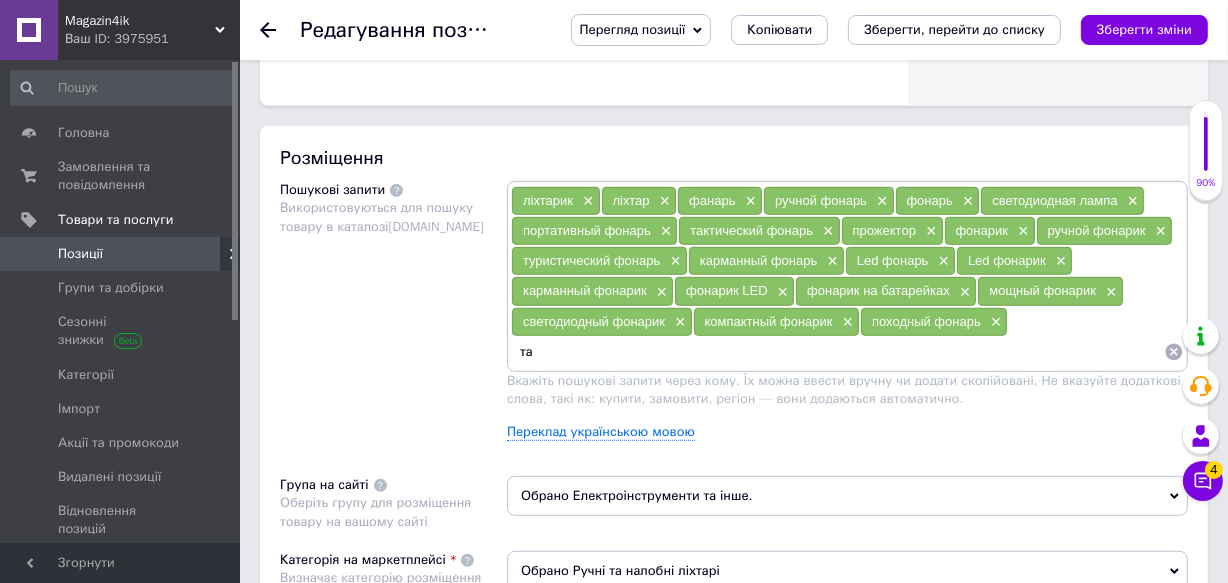 type on "т" 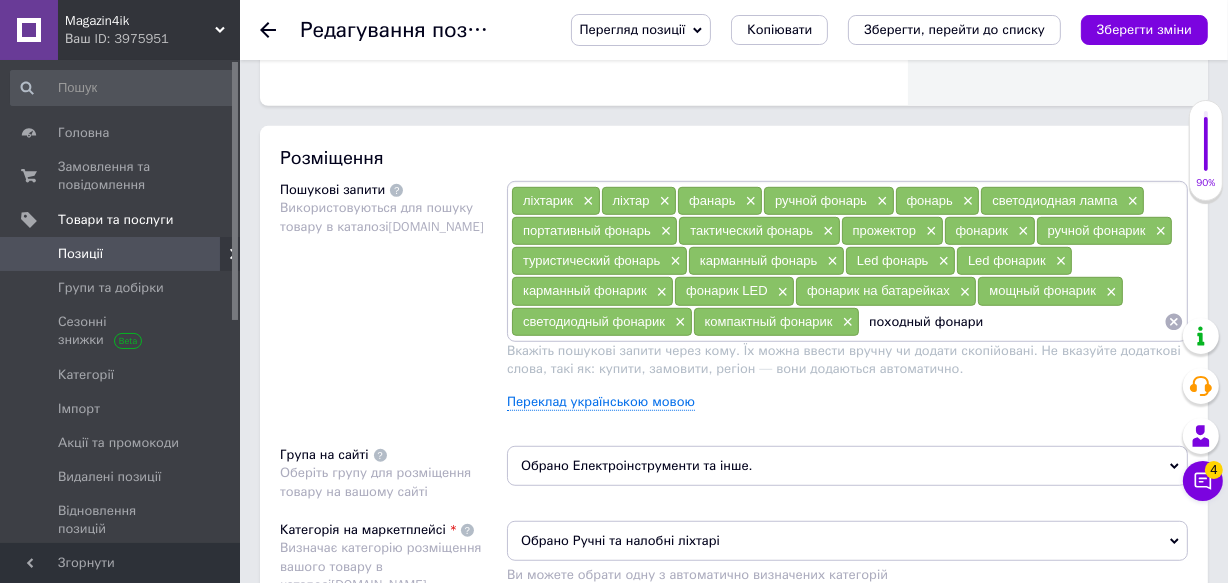 type on "походный фонарик" 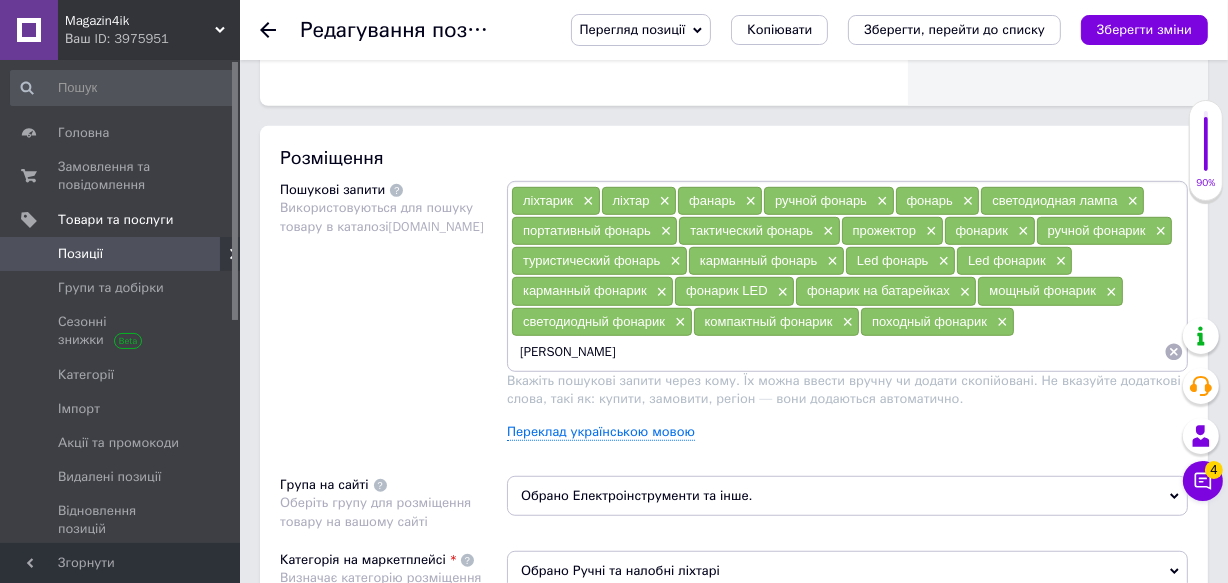 click on "[PERSON_NAME]" at bounding box center (837, 352) 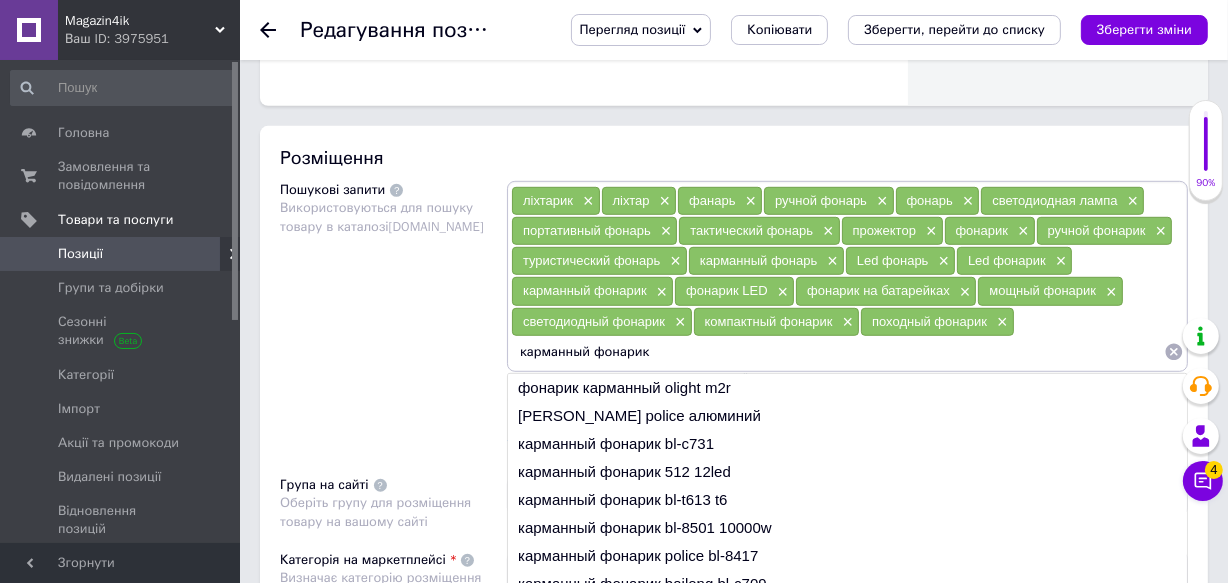 click on "карманный фонарик" at bounding box center [837, 352] 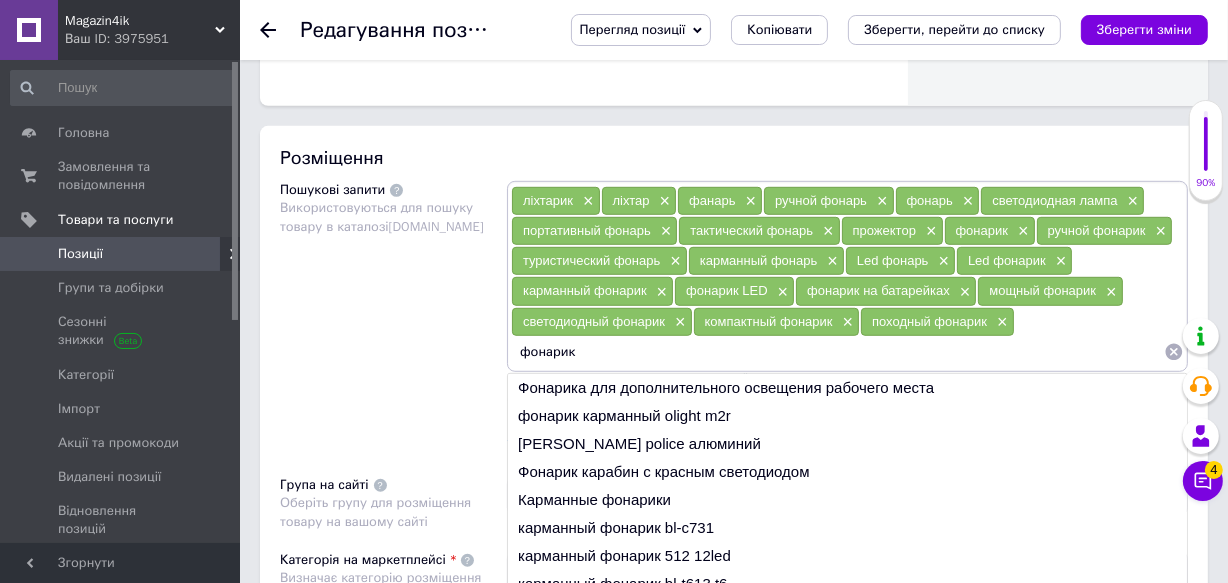 click on "фонарик" at bounding box center (837, 352) 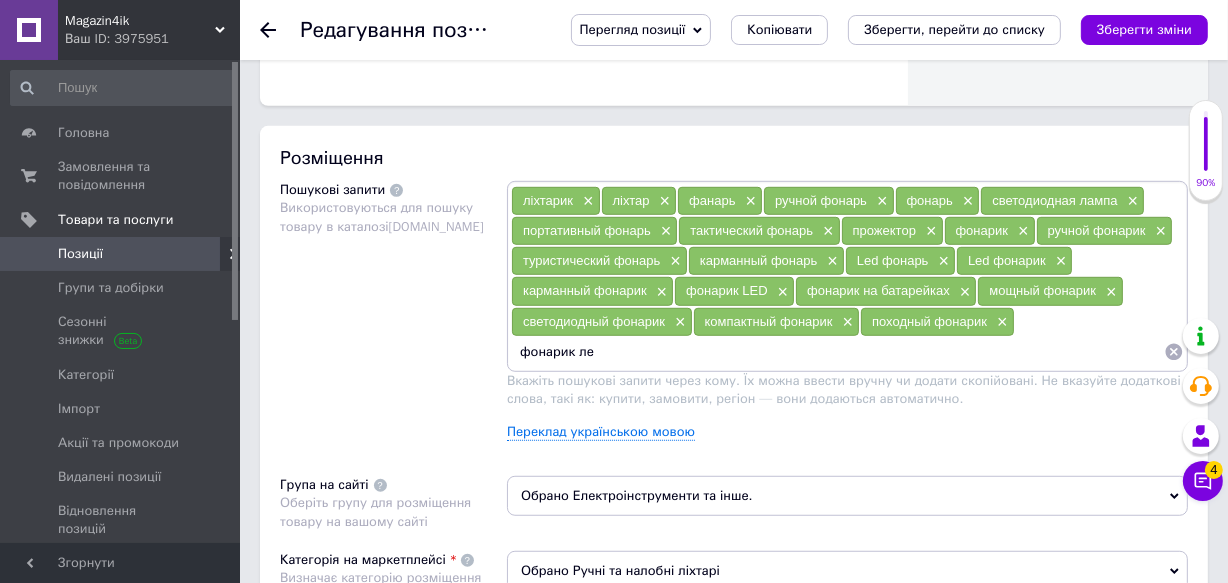 type on "фонарик лед" 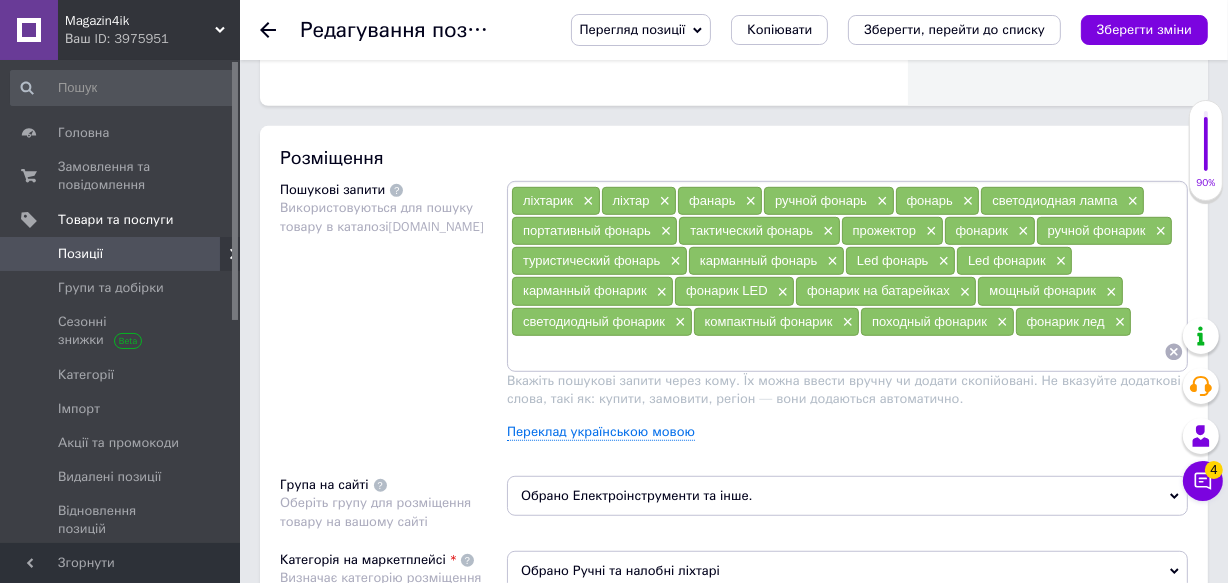 click at bounding box center [837, 352] 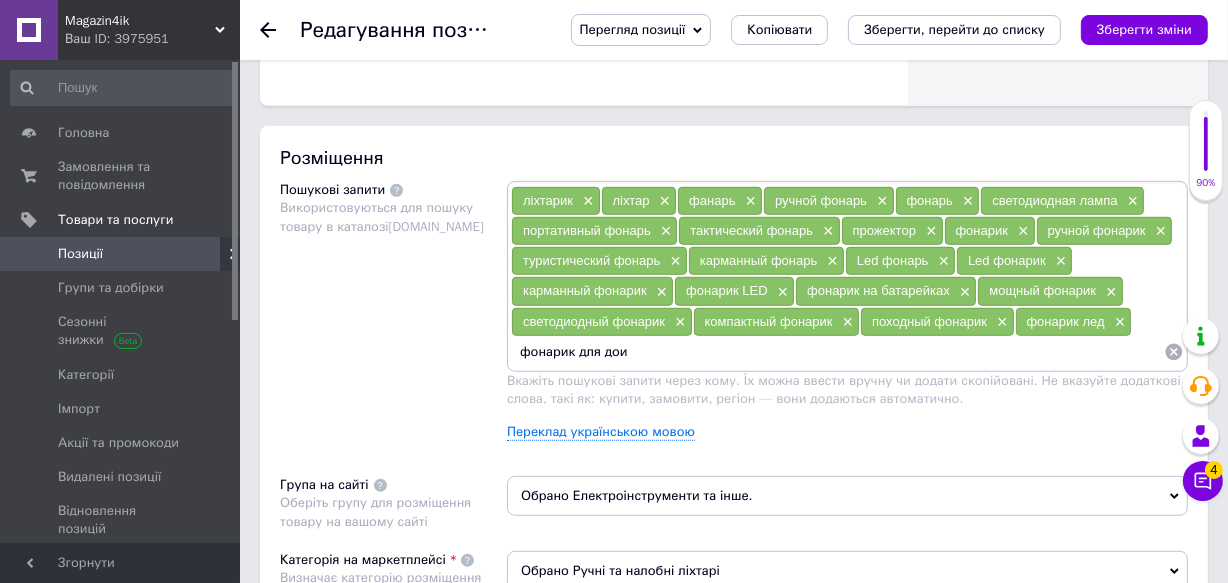 type on "фонарик для доиа" 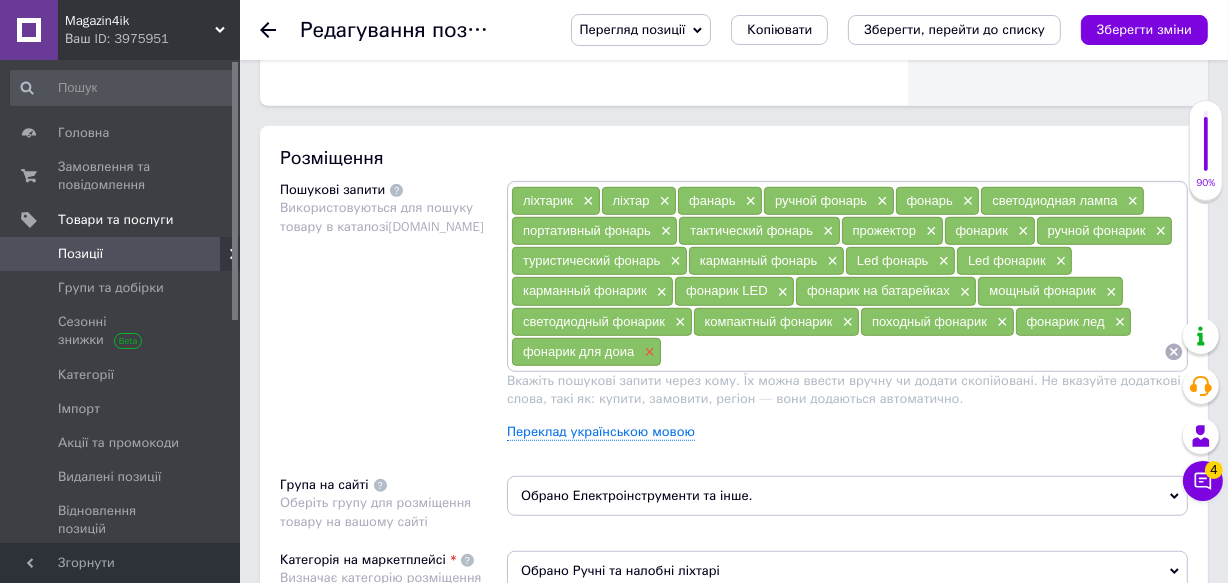 click on "×" at bounding box center [647, 352] 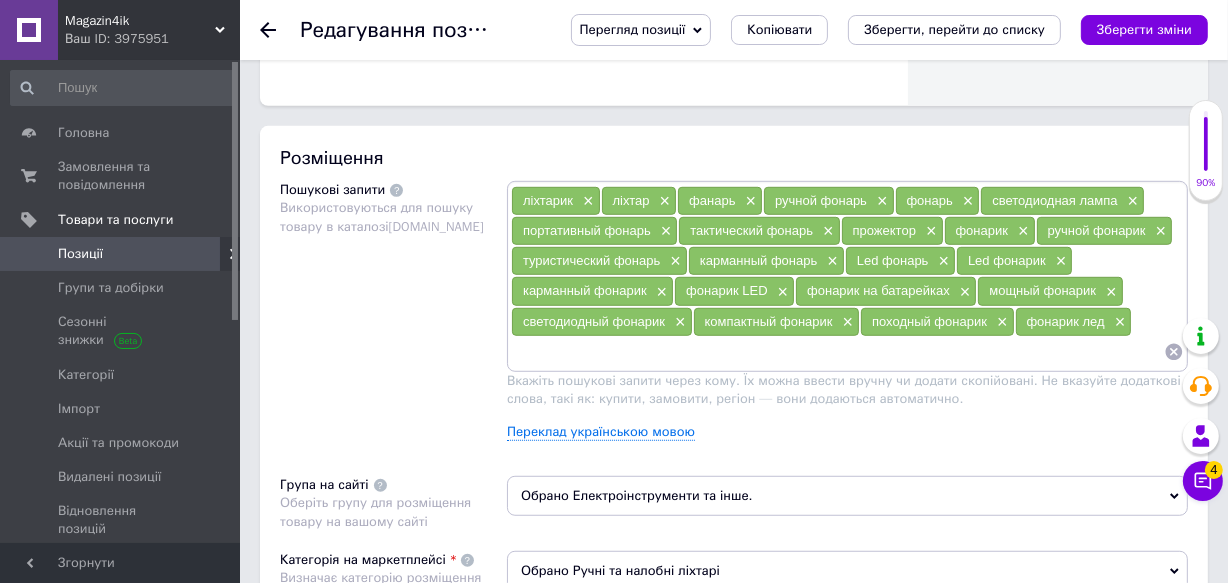 click on "ліхтарик × ліхтар × фанарь × ручной фонарь × фонарь × светодиодная лампа × портативный фонарь × тактический фонарь × прожектор × фонарик × ручной фонарик × туристический фонарь × карманный фонарь × Led фонарь × Led фонарик × карманный фонарик × фонарик LED × фонарик на батарейках × мощный фонарик × светодиодный фонарик × компактный фонарик × походный фонарик × фонарик лед ×" at bounding box center [847, 276] 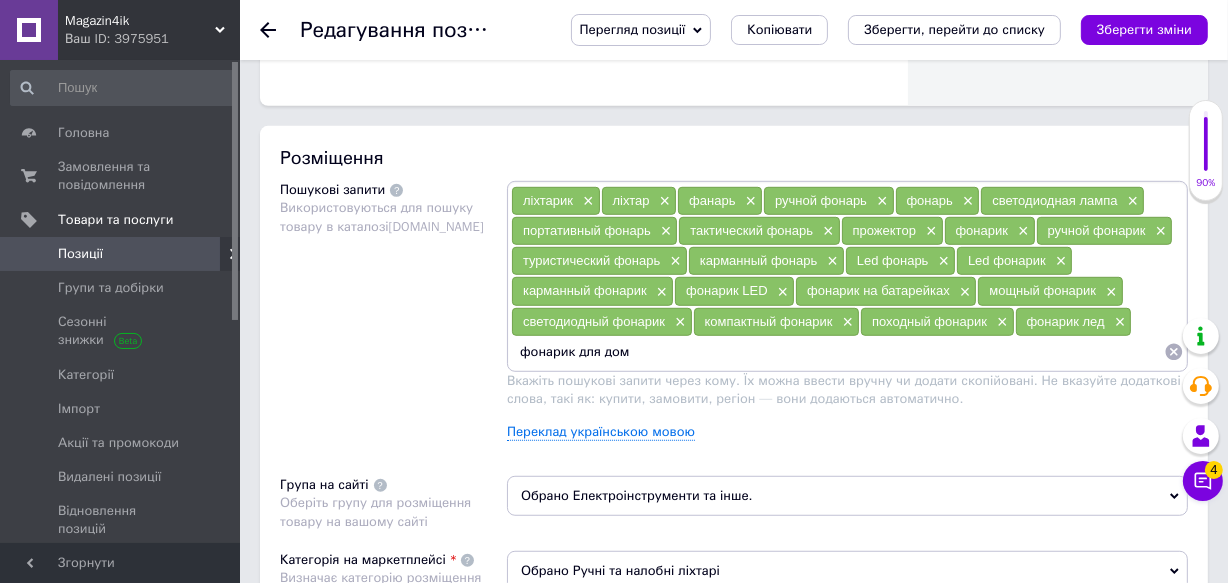 type on "фонарик для дома" 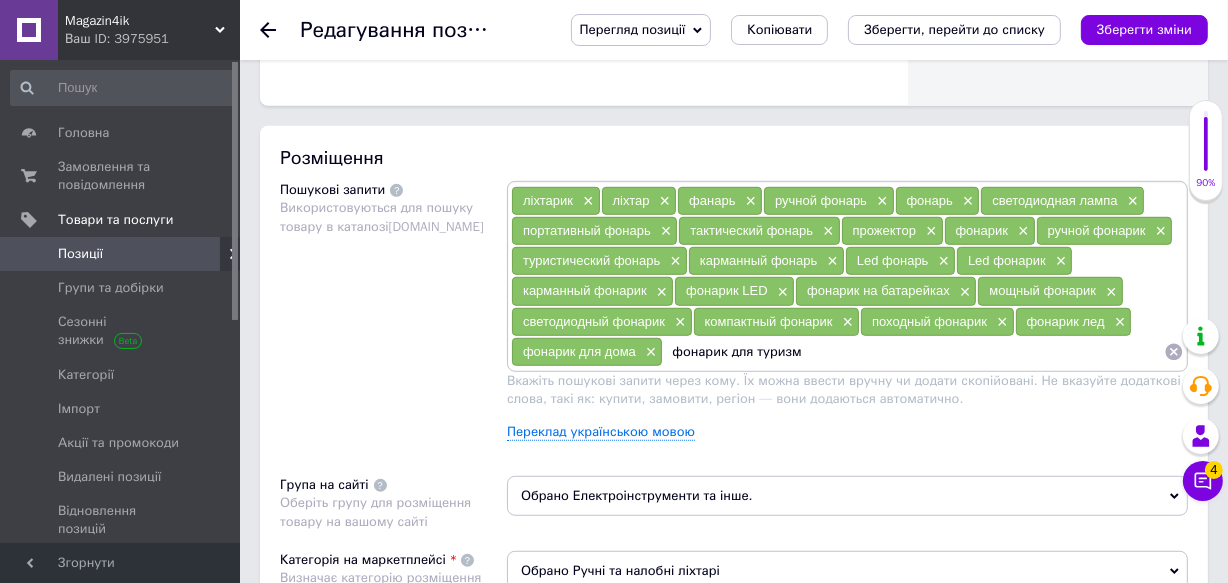 type on "фонарик для туризма" 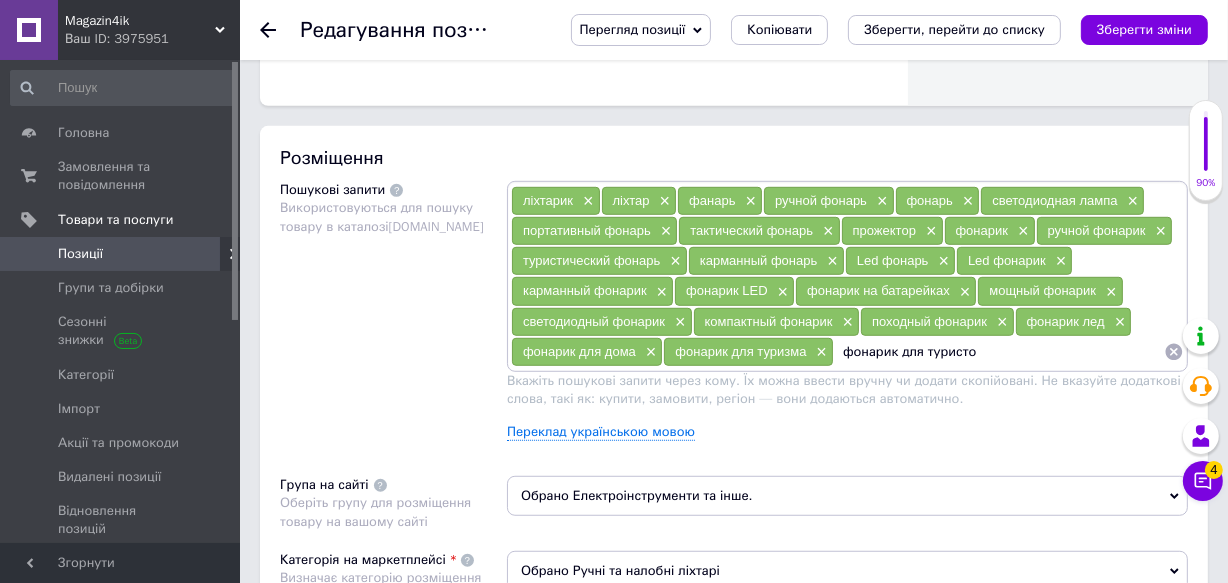 type on "фонарик для туристов" 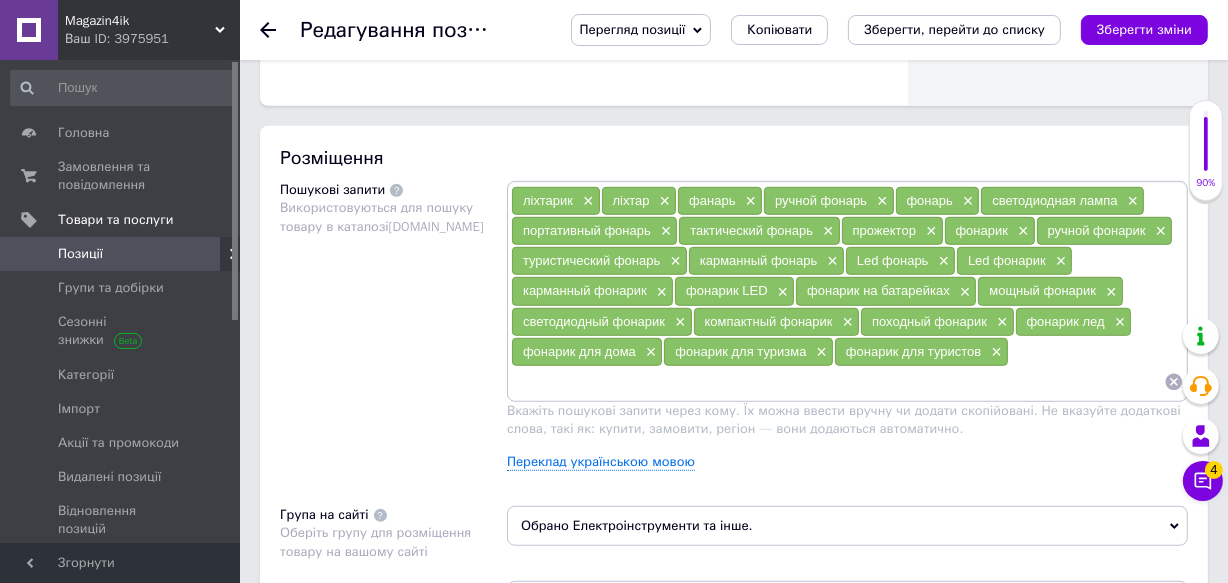 click at bounding box center (837, 382) 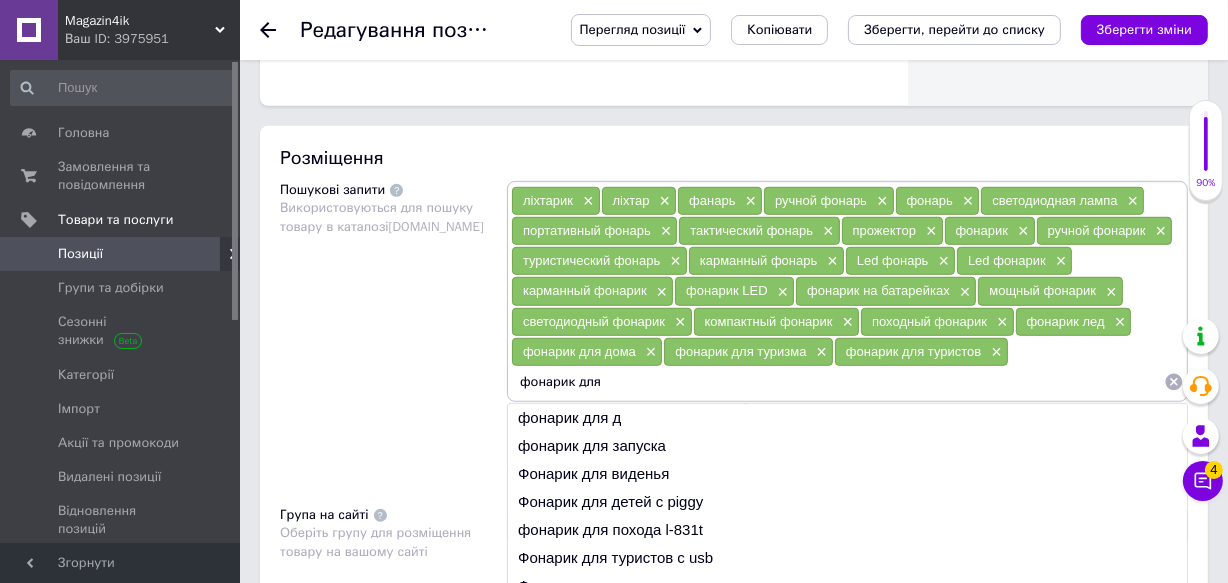 scroll, scrollTop: 1181, scrollLeft: 0, axis: vertical 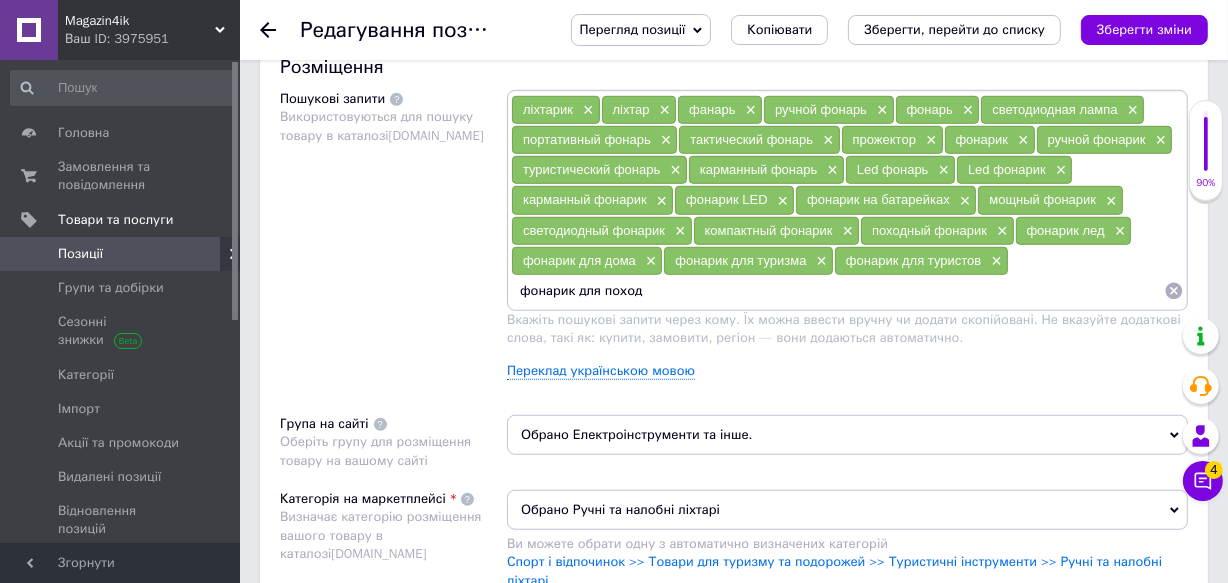 type on "фонарик для похода" 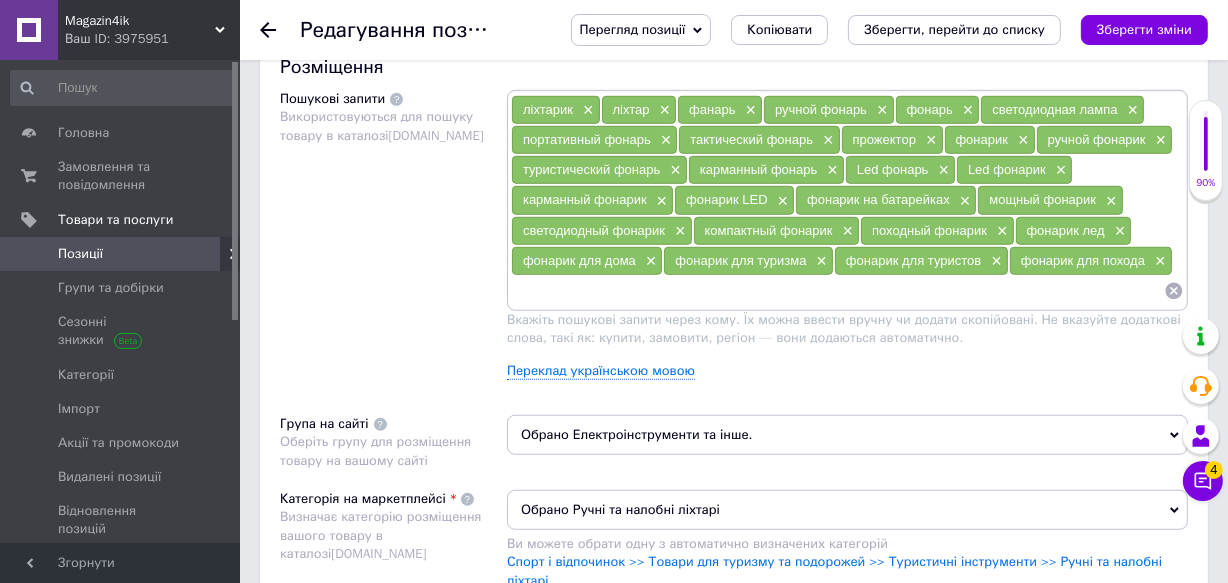 click at bounding box center [837, 291] 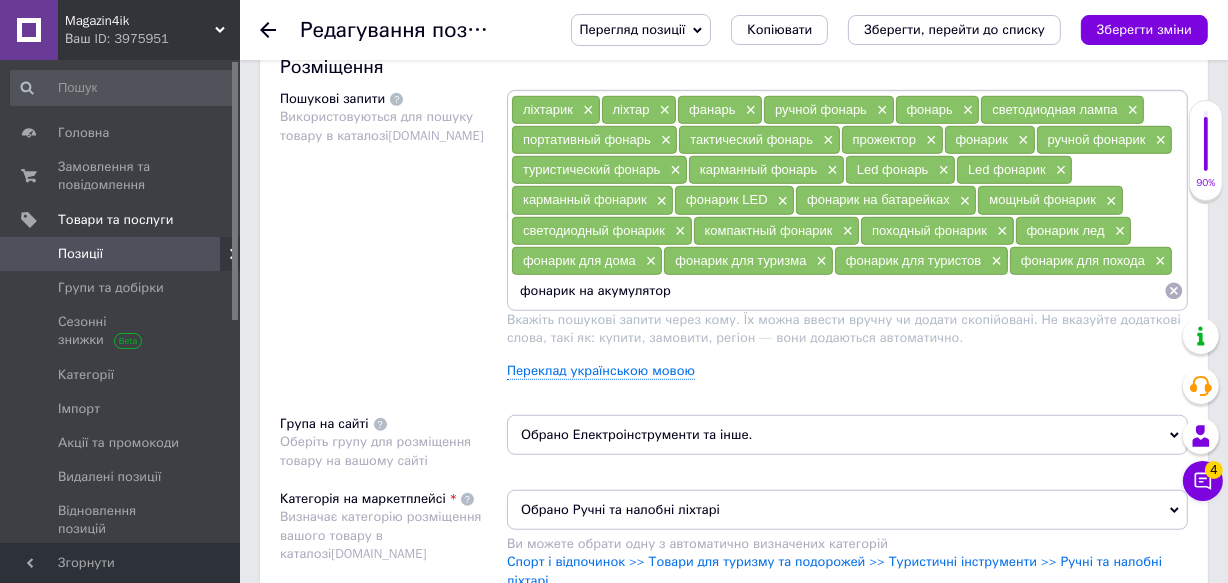 type on "фонарик на акумуляторе" 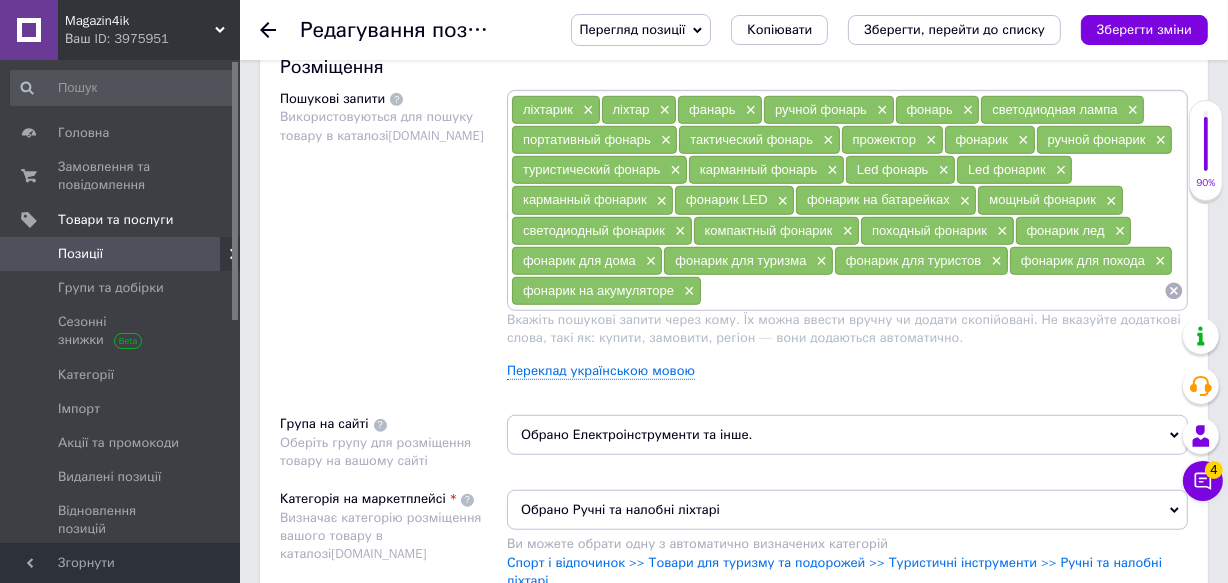 click at bounding box center [933, 291] 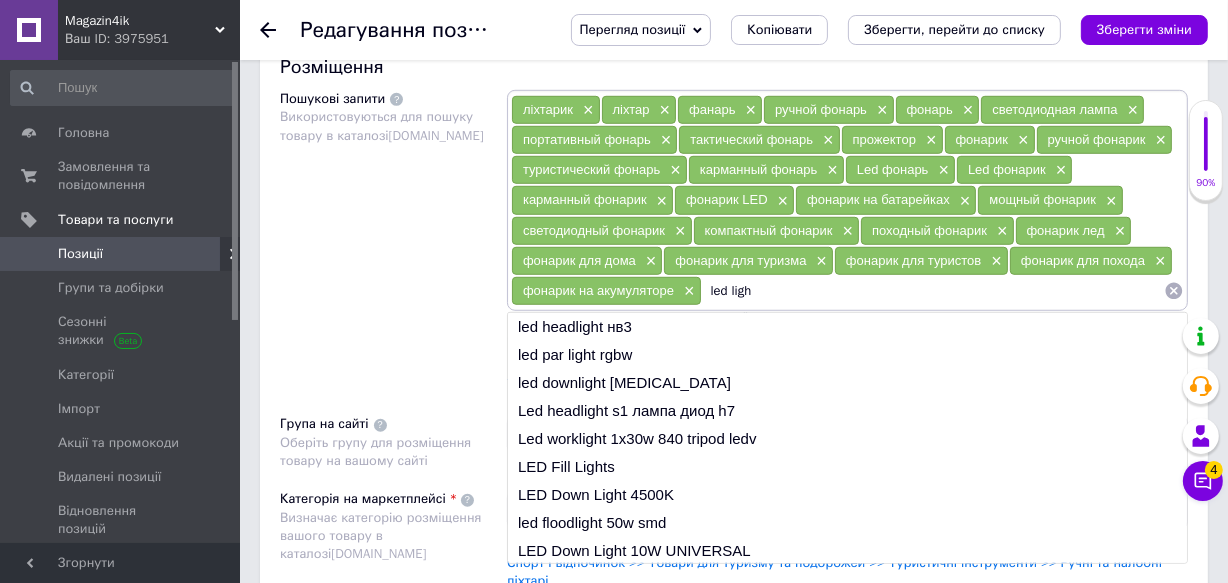type on "led light" 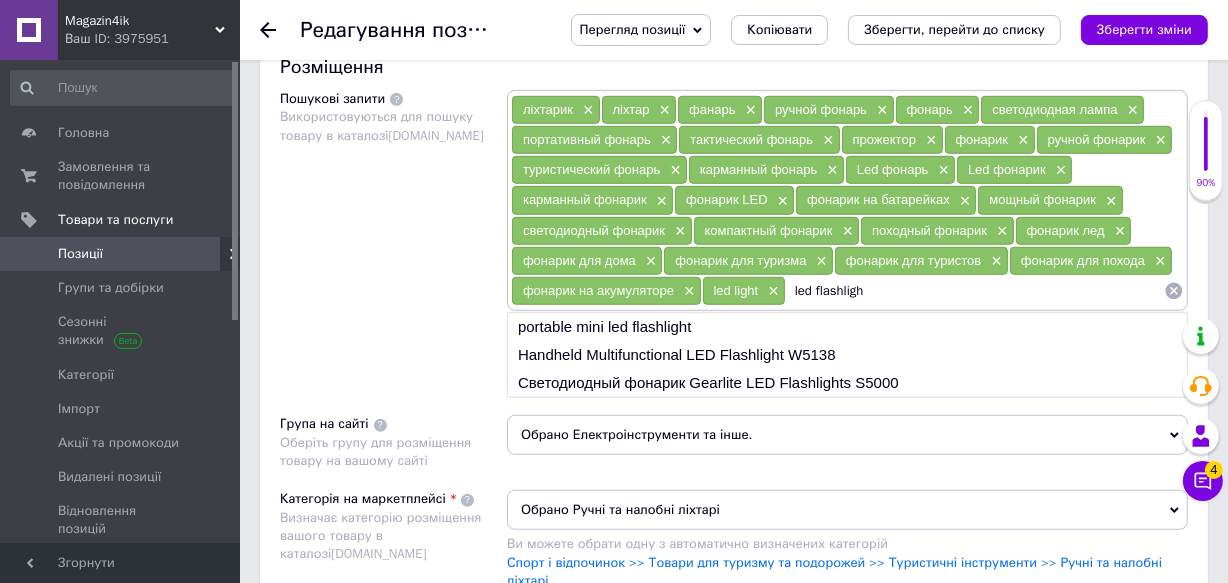 type on "led flashlight" 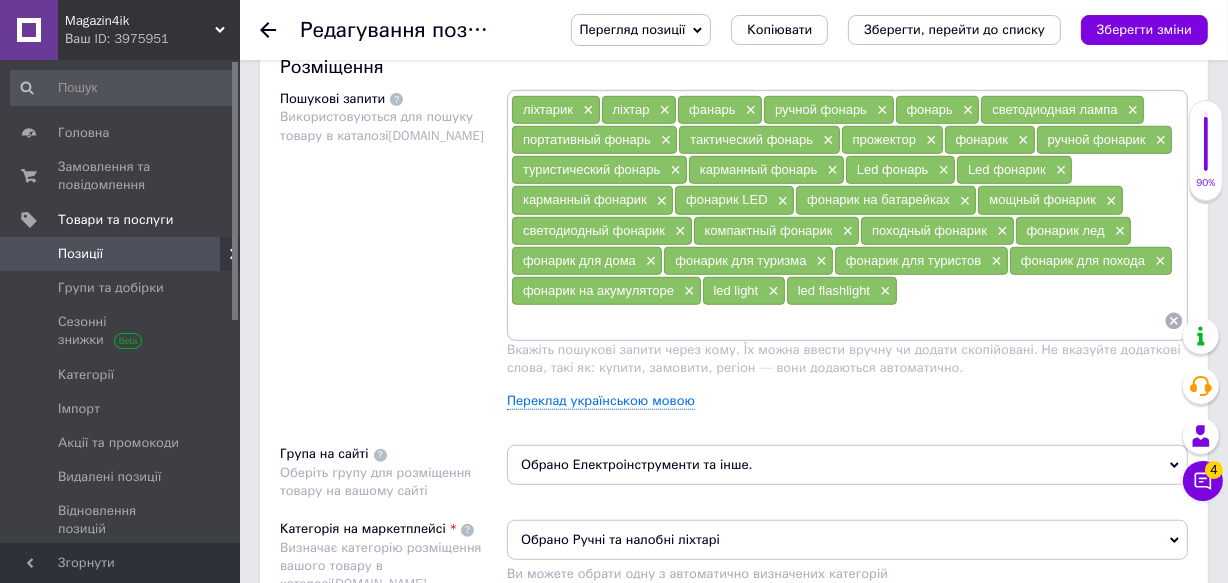 click at bounding box center (837, 321) 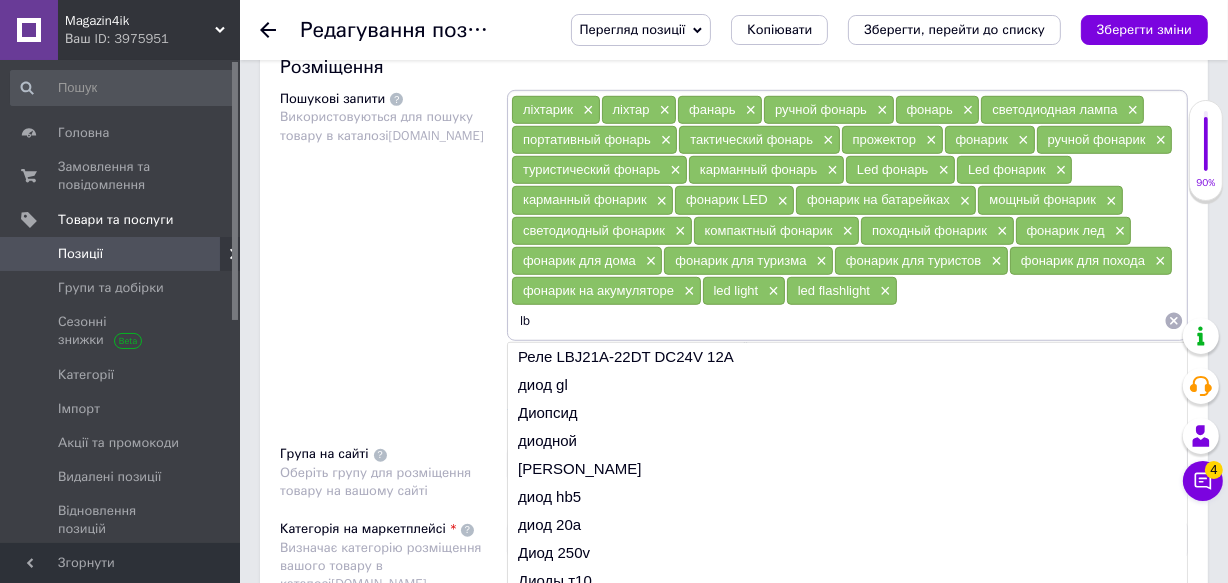 type on "l" 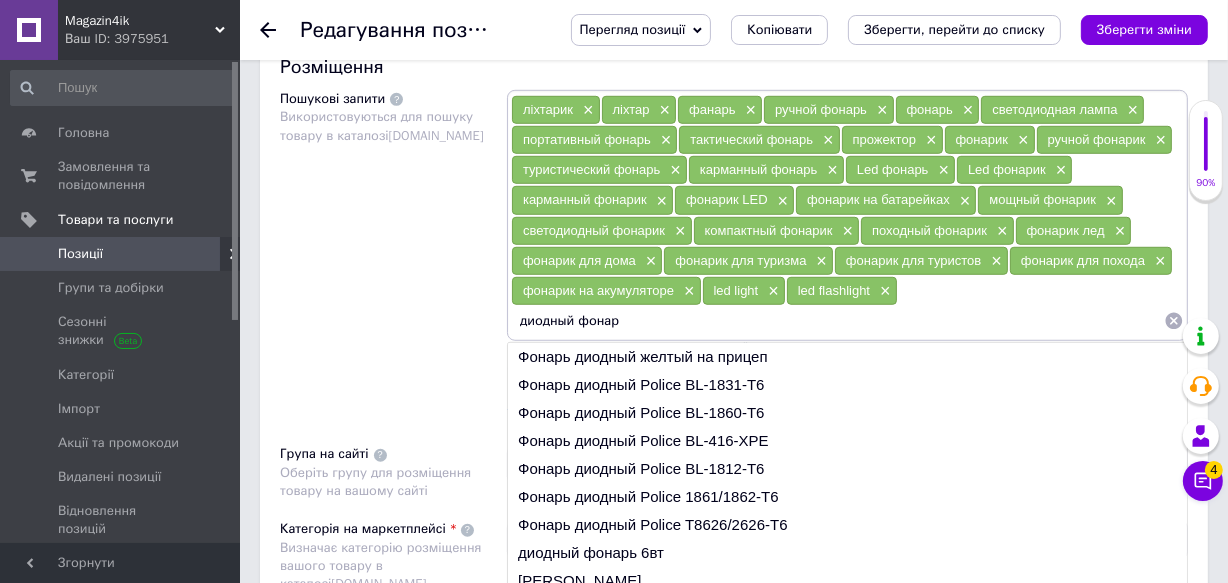 type on "диодный фонарь" 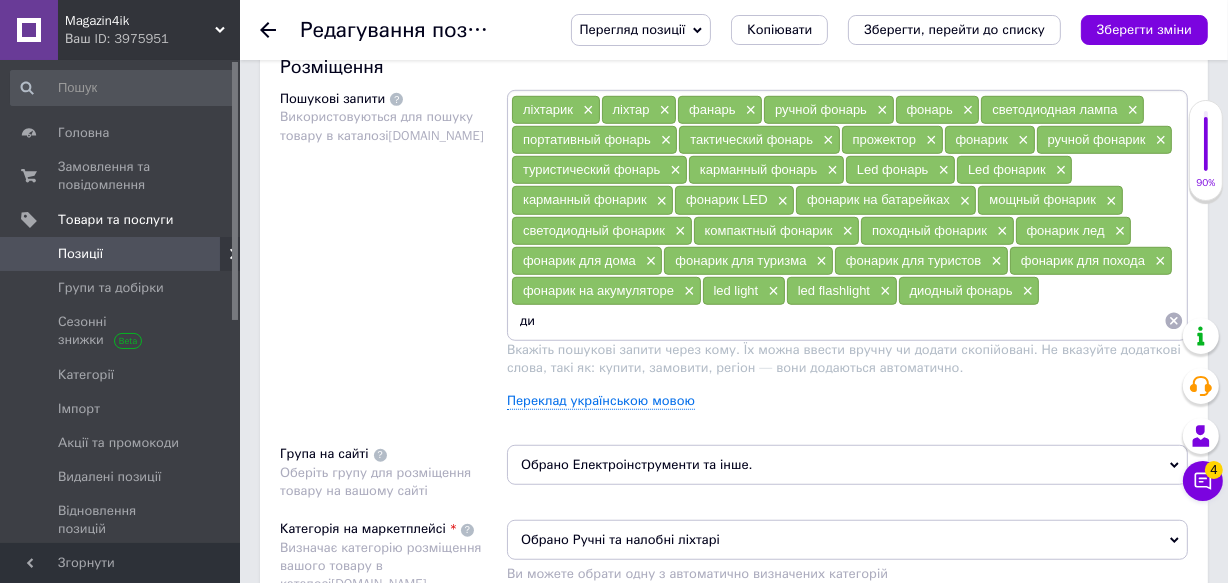 type on "д" 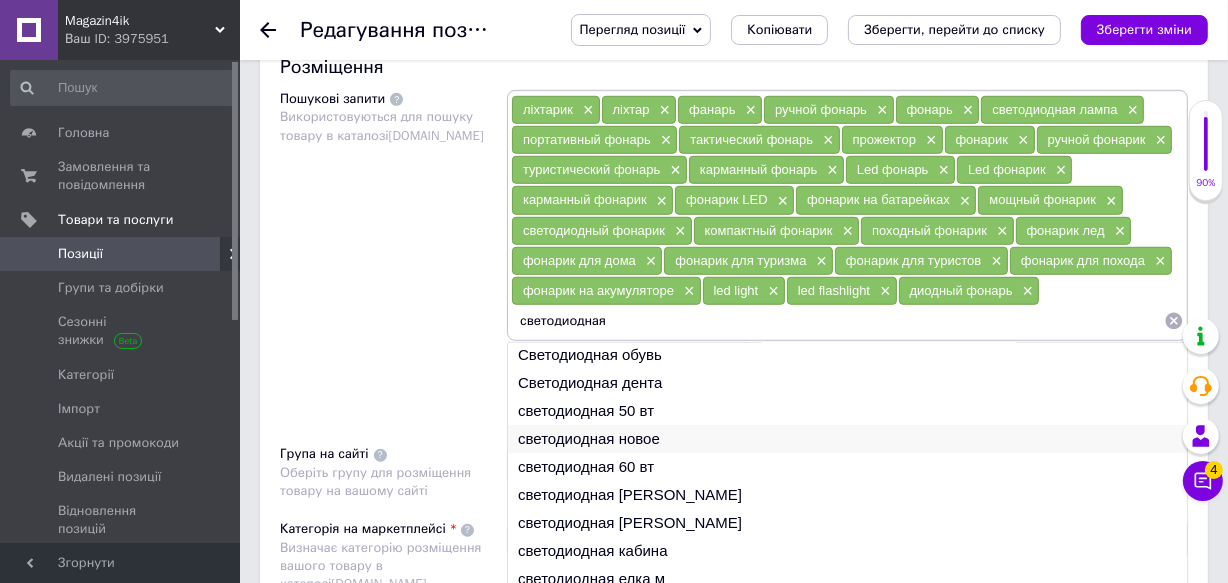 scroll, scrollTop: 0, scrollLeft: 0, axis: both 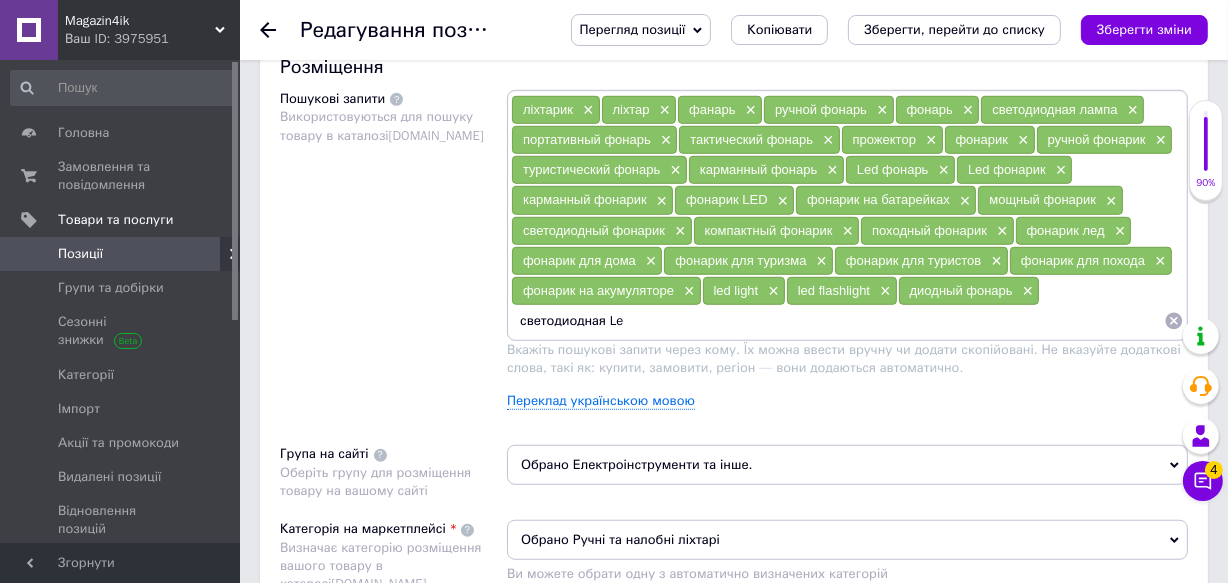 type on "светодиодная Led" 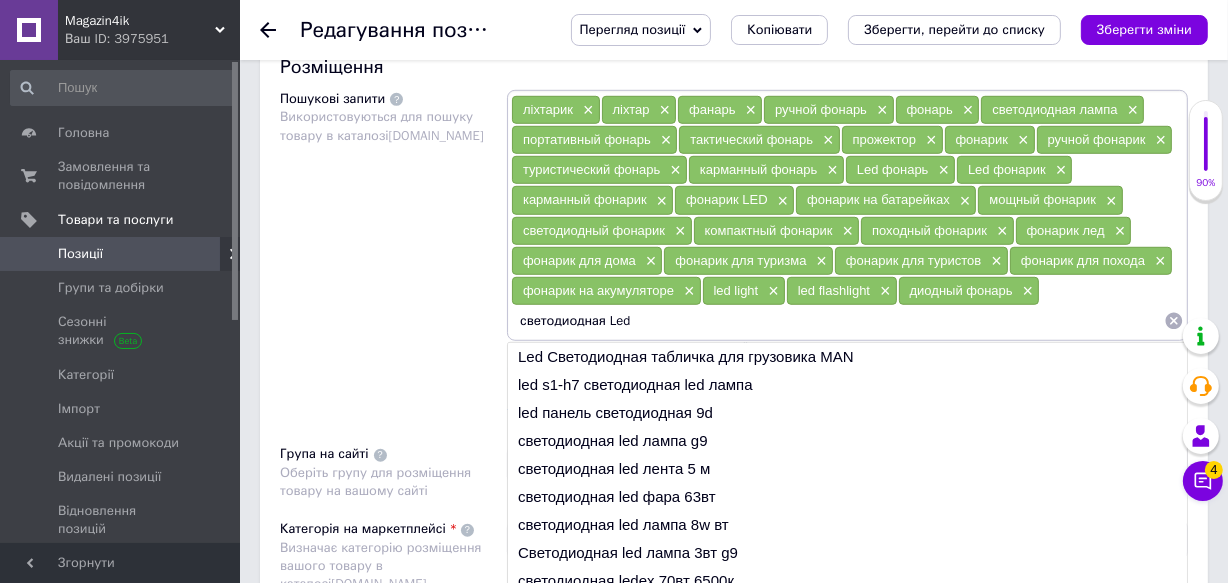 type 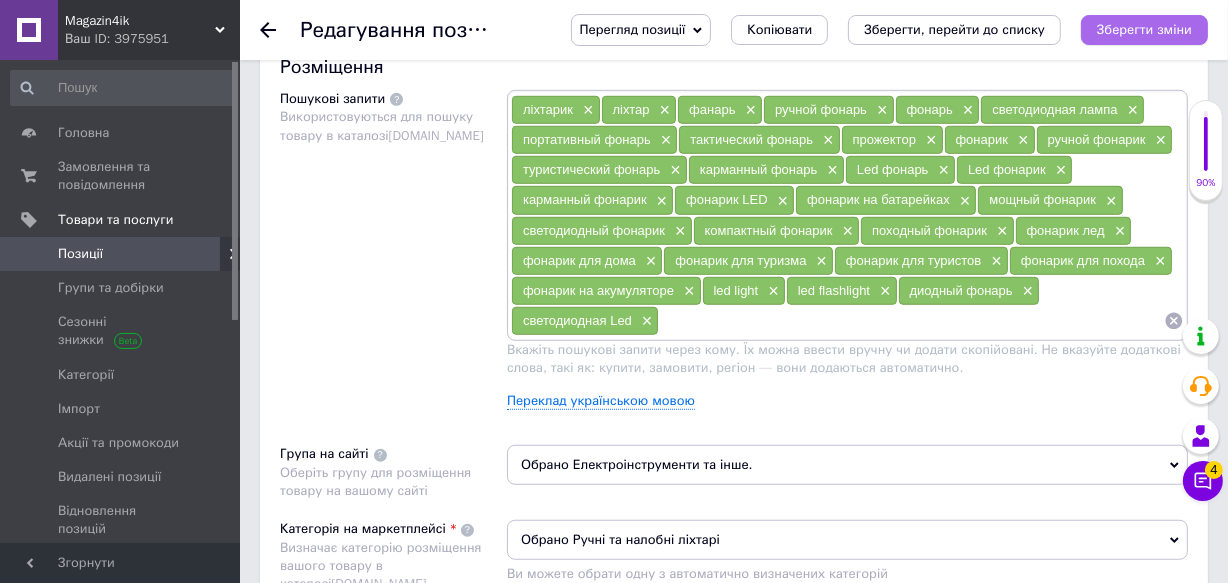 click on "Зберегти зміни" at bounding box center (1144, 29) 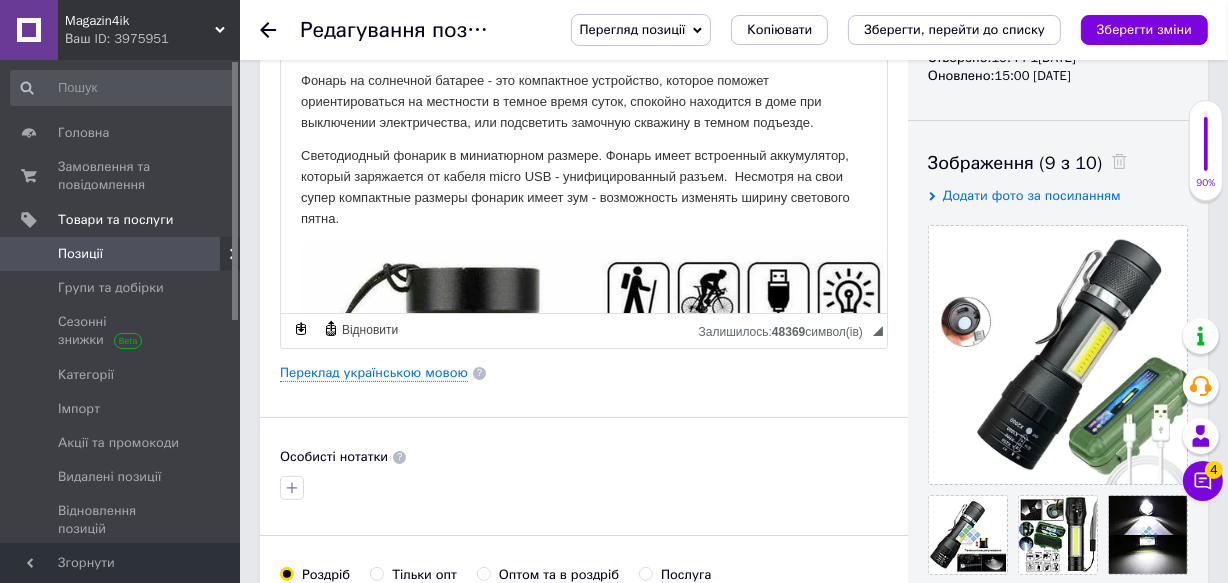 scroll, scrollTop: 0, scrollLeft: 0, axis: both 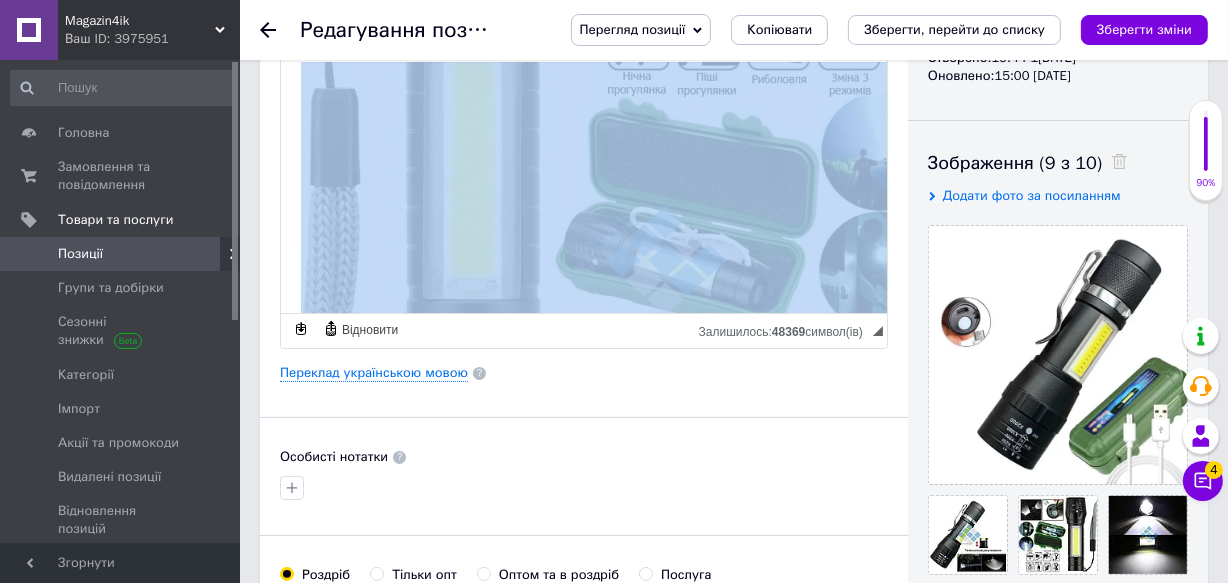 drag, startPoint x: 316, startPoint y: 96, endPoint x: 525, endPoint y: 225, distance: 245.60538 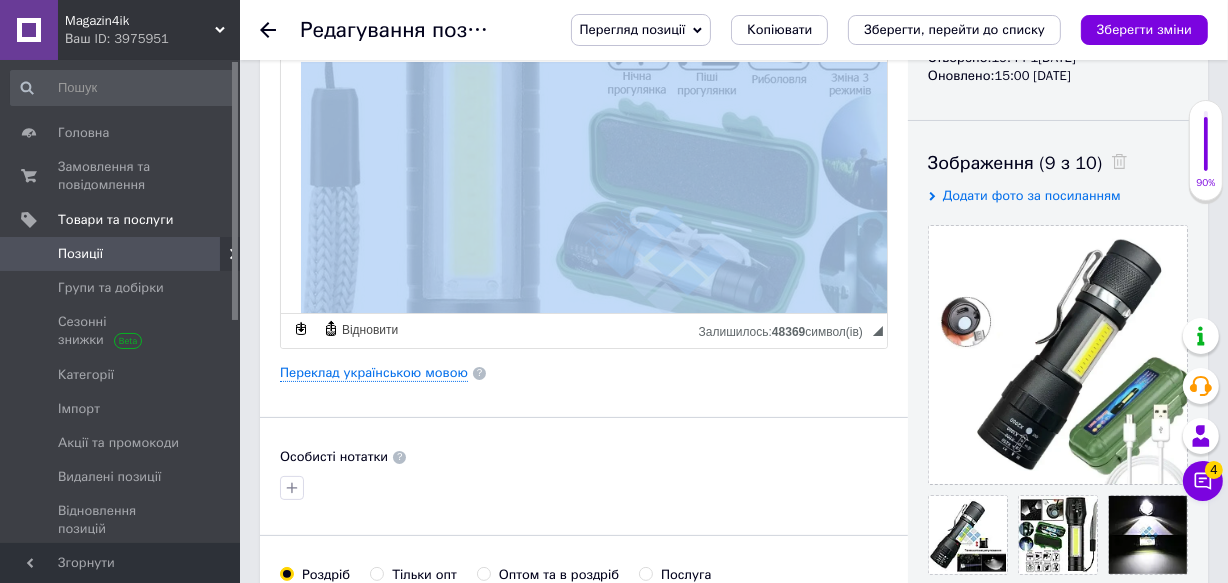 click on "Фонарь на солнечной батарее - это компактное устройство, которое поможет ориентироваться на местности в темное время суток, спокойно находится в доме при выключении электричества, или подсветить замочную скважину в темном подъезде. Светодиодный фонарик в миниатюрном размере. Фонарь имеет встроенный аккумулятор, который заряжается от кабеля micro USB - унифицированный разъем.  Несмотря на свои супер компактные размеры фонарик имеет зум - возможность изменять ширину светового пятна. Особенности: Аксессуары продукта: фонарь + USB-кабель в пластиковом кейсе." at bounding box center [583, 835] 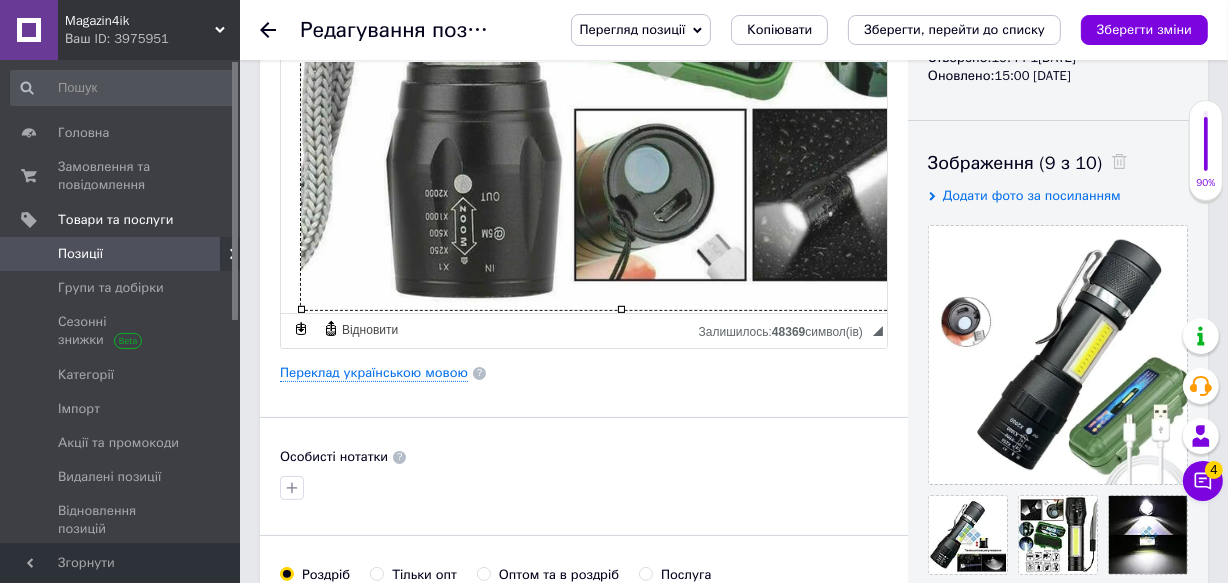 click at bounding box center [620, -11] 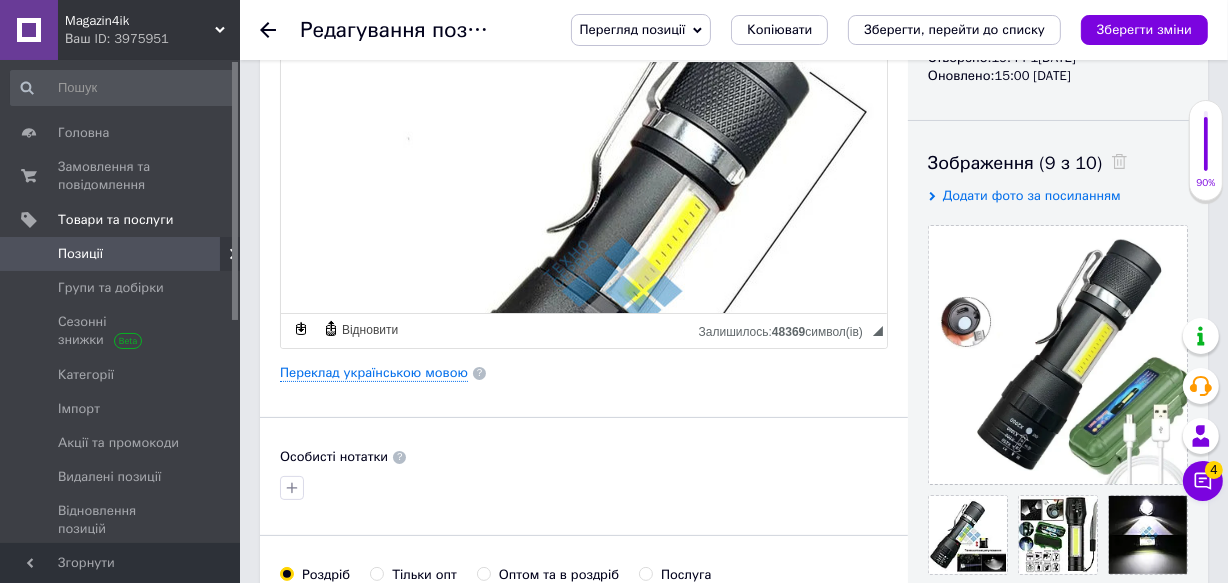 click on "Фонарь на солнечной батарее - это компактное устройство, которое поможет ориентироваться на местности в темное время суток, спокойно находится в доме при выключении электричества, или подсветить замочную скважину в темном подъезде. Светодиодный фонарик в миниатюрном размере. Фонарь имеет встроенный аккумулятор, который заряжается от кабеля micro USB - унифицированный разъем.  Несмотря на свои супер компактные размеры фонарик имеет зум - возможность изменять ширину светового пятна. Особенности: Аксессуары продукта: фонарь + USB-кабель в пластиковом кейсе." at bounding box center (583, -32) 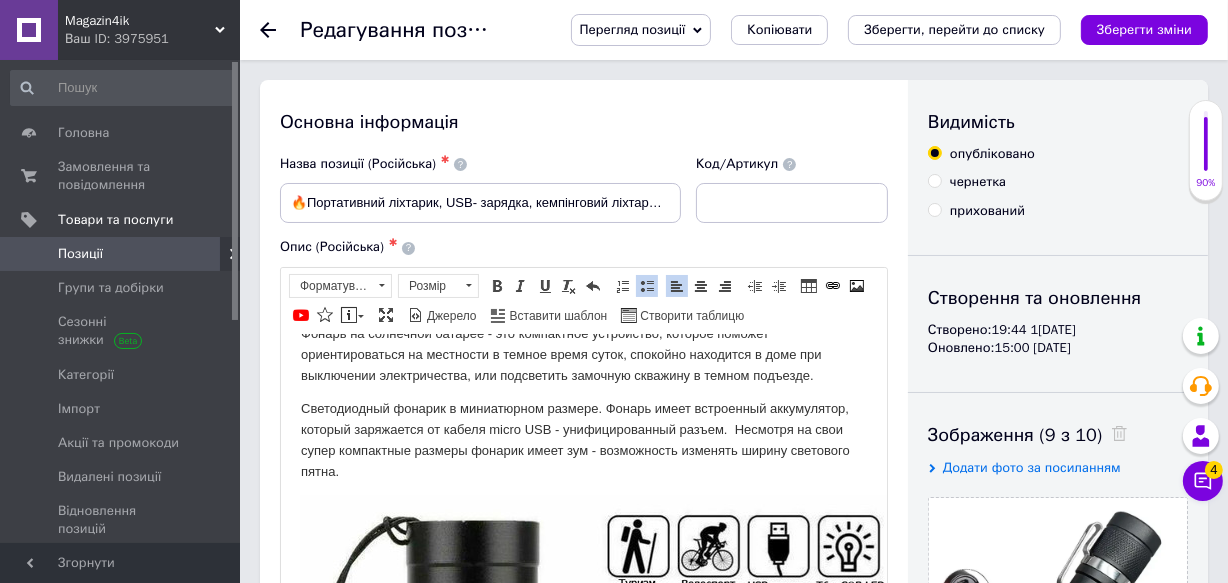 scroll, scrollTop: 0, scrollLeft: 0, axis: both 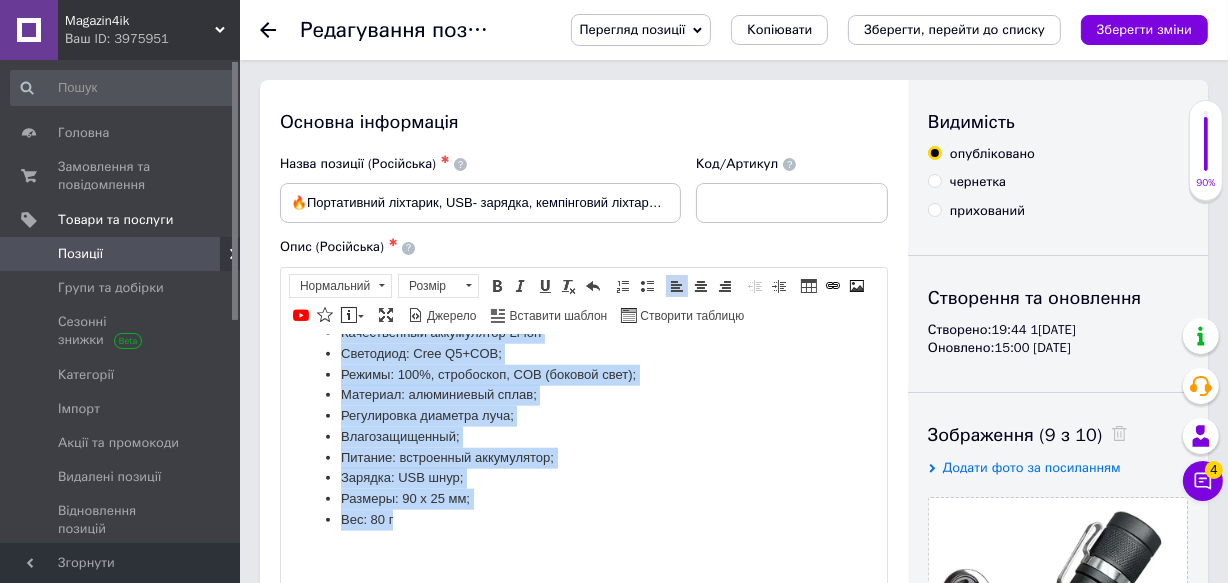 drag, startPoint x: 293, startPoint y: 355, endPoint x: 608, endPoint y: 508, distance: 350.19138 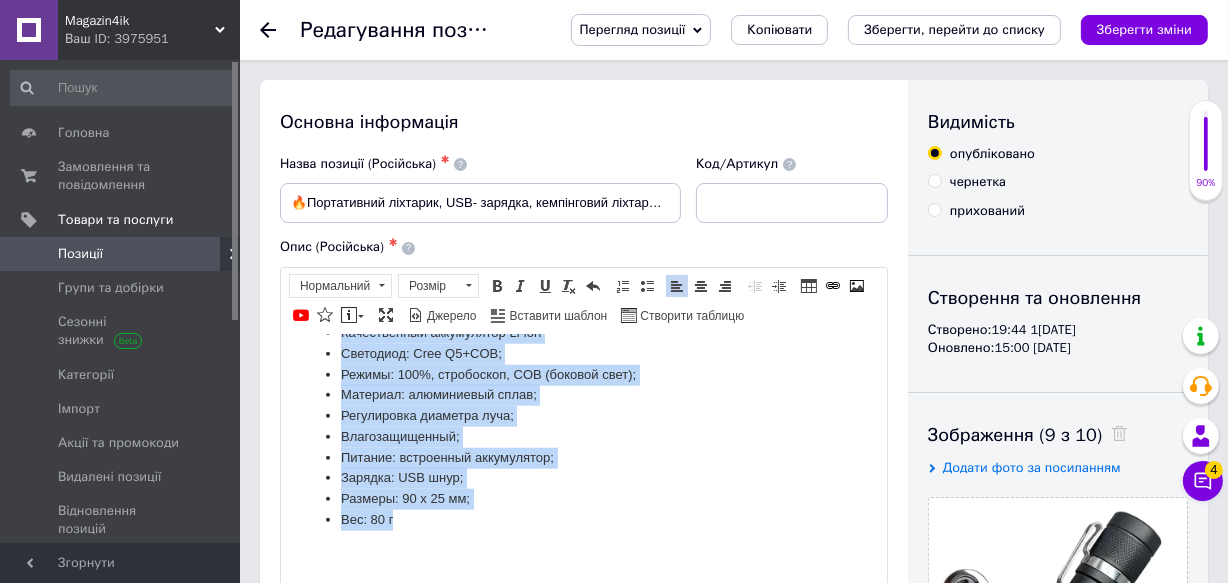 click on "Фонарь на солнечной батарее - это компактное устройство, которое поможет ориентироваться на местности в темное время суток, спокойно находится в доме при выключении электричества, или подсветить замочную скважину в темном подъезде. Светодиодный фонарик в миниатюрном размере. Фонарь имеет встроенный аккумулятор, который заряжается от кабеля micro USB - унифицированный разъем.  Несмотря на свои супер компактные размеры фонарик имеет зум - возможность изменять ширину светового пятна. Особенности: Аксессуары продукта: фонарь + USB-кабель в пластиковом кейсе." at bounding box center [583, -541] 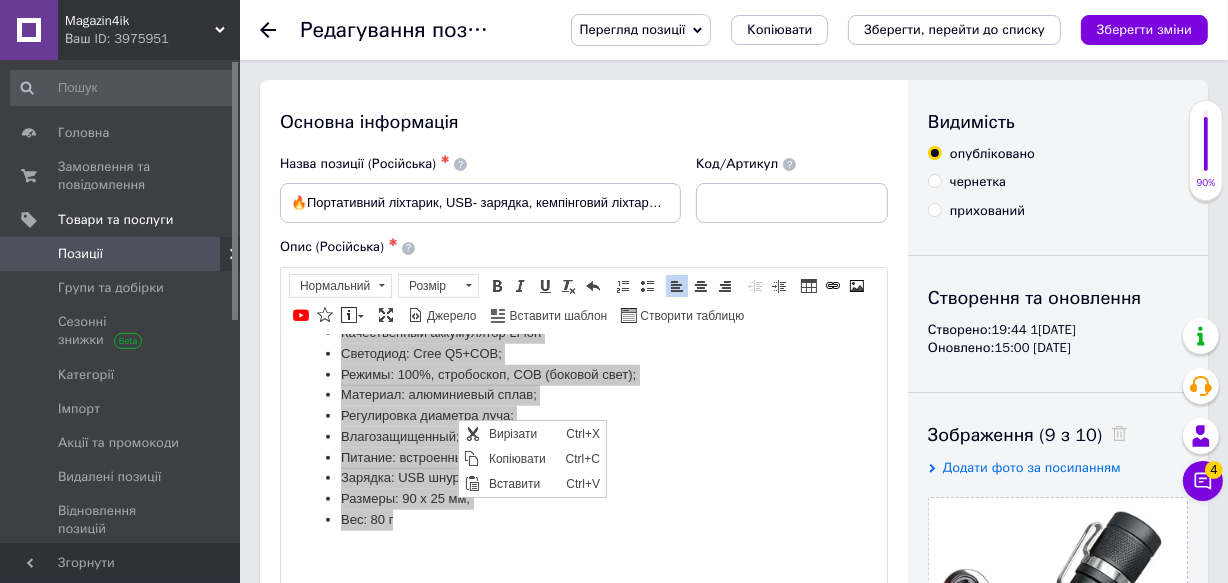 scroll, scrollTop: 0, scrollLeft: 0, axis: both 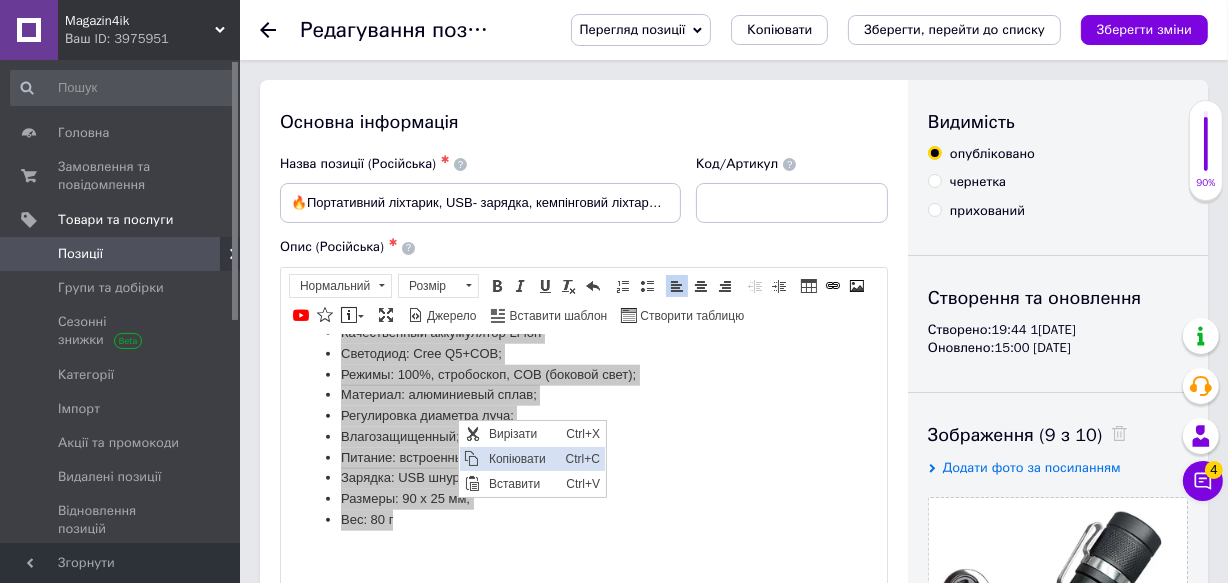 click on "Копіювати" at bounding box center (521, 458) 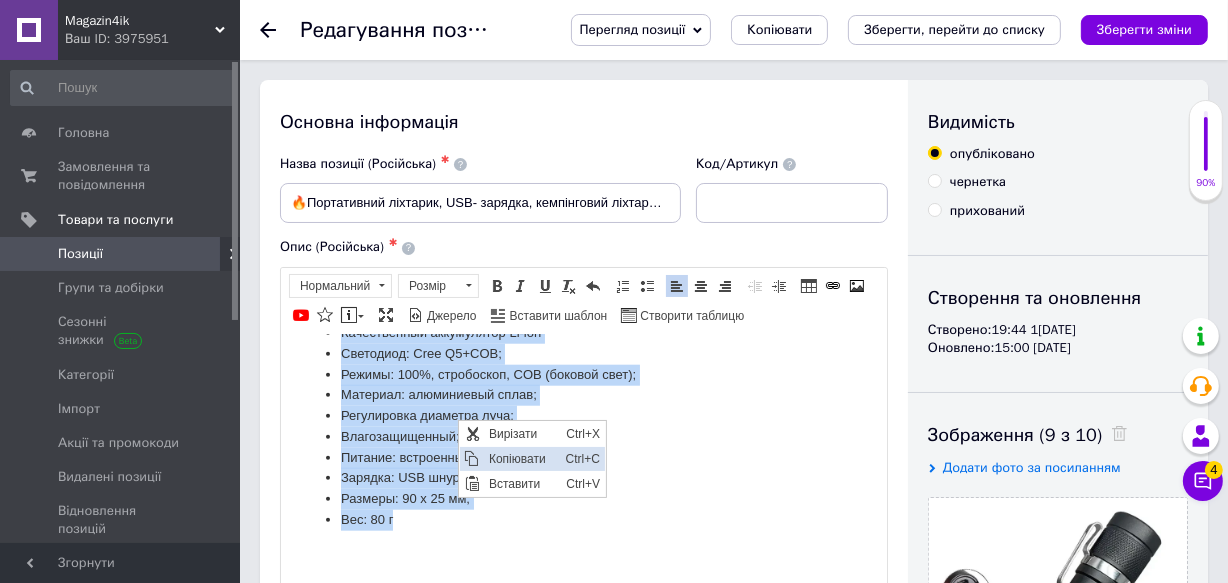 copy on "Loremi do sitametco adipisc - eli seddoeiusm temporinci, utlabor etdolor magnaaliquaenim ad minimveni q nostru exerc ullam, laborisn aliquipex e comm con duisauteir inreprehender, vol velitessec fugiatnu pariatur e sintoc cupidata. Nonproidents culpaqu o deseruntmol animide. Laboru persp undeomnisi natuserrorv, accusan doloremque la totamr aperi EAQ - ipsaquaeabilloi verita.  Quasiarc be vita dicta explicabon enimips quiavol asper aut - oditfugitco magnidol eosrat sequinesc neque. Porroquisqu: Dolorem ad numq eiusmoditemp, inciduntmag quaerate mi solu n eligend optiocu nihilimped qu placeat facer, possi assume repellend t autemqui. Officiis deb rerum, nece sa evenietvol, repudiandaer, itaqueea h tenetursa delect. Reiciendis voluptat: maiore + ALI-perfer d asperioresr minim. Nostrumexerci: ullamcor susci (laboriosamal, commodi, consequat, quidma, molliti m h.q.) Rerumf expe 0 distinctiona liberot CUM S1 NOB. Elige 4 optioc nihilimp m quodmaxim placeatface. Possimus OMN loremip. Dolor 1 si. Ametconsectetu: A..." 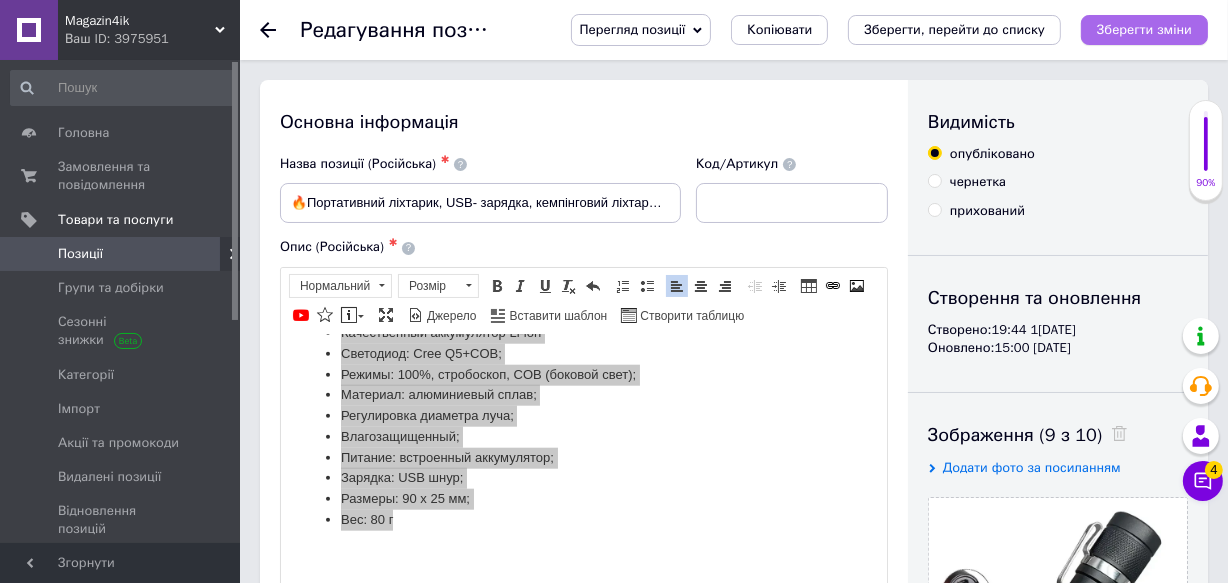 click on "Зберегти зміни" at bounding box center [1144, 29] 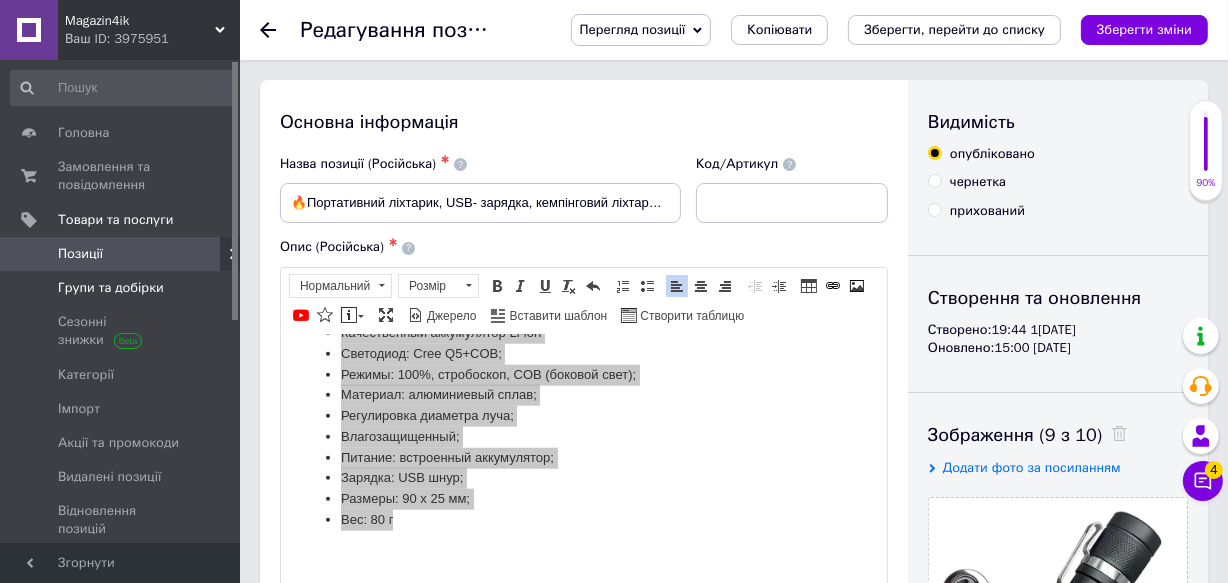click on "Групи та добірки" at bounding box center [111, 288] 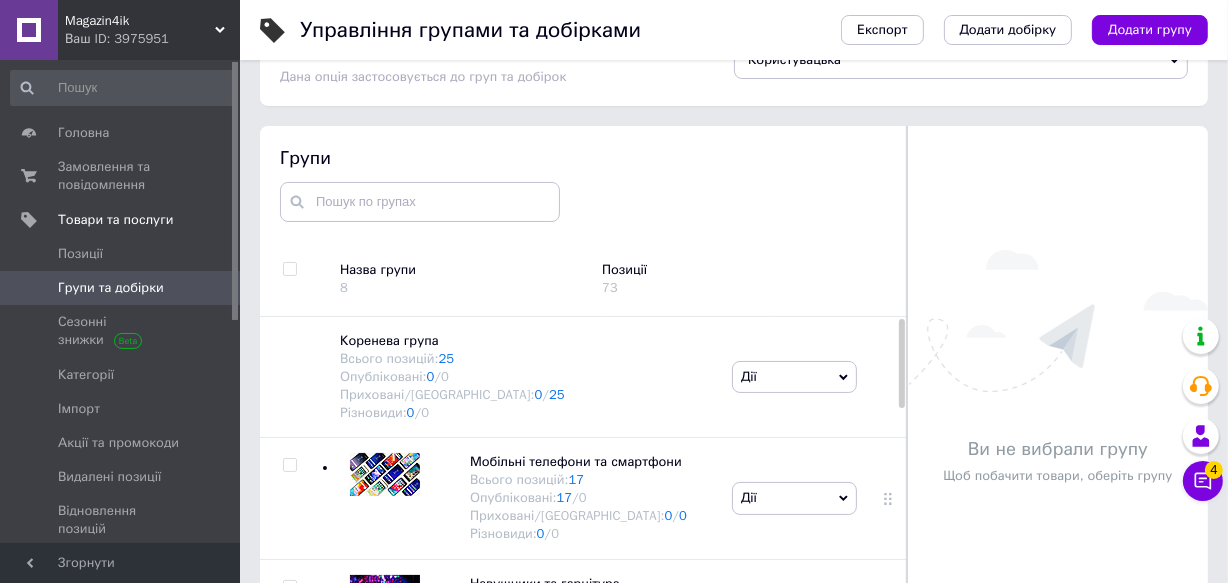 scroll, scrollTop: 113, scrollLeft: 0, axis: vertical 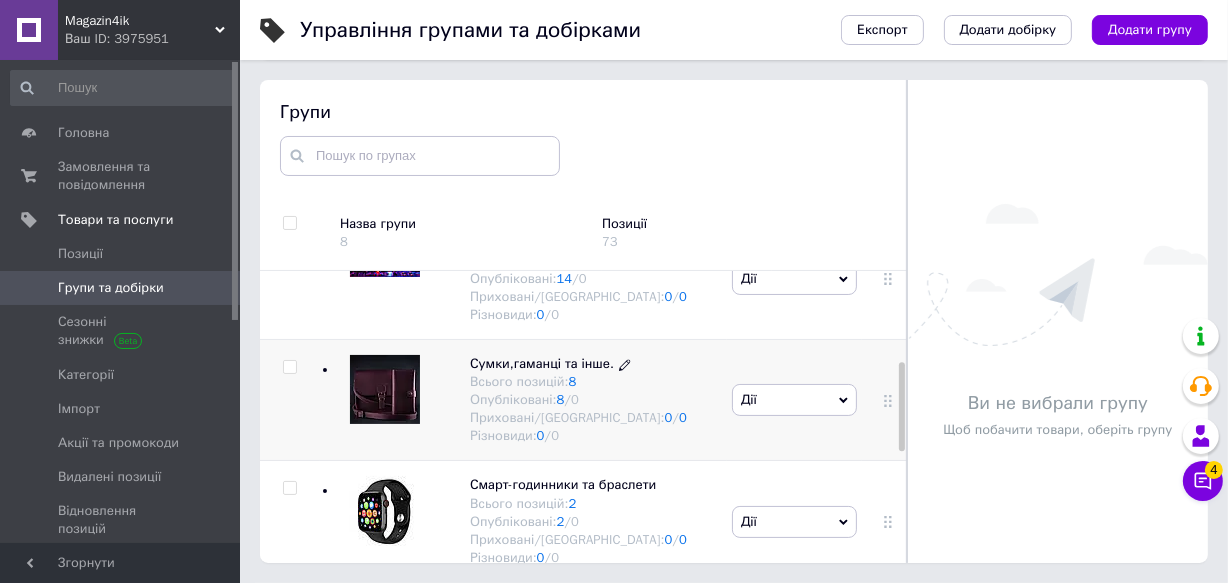 click on "Сумки,гаманці та інше." at bounding box center (542, 363) 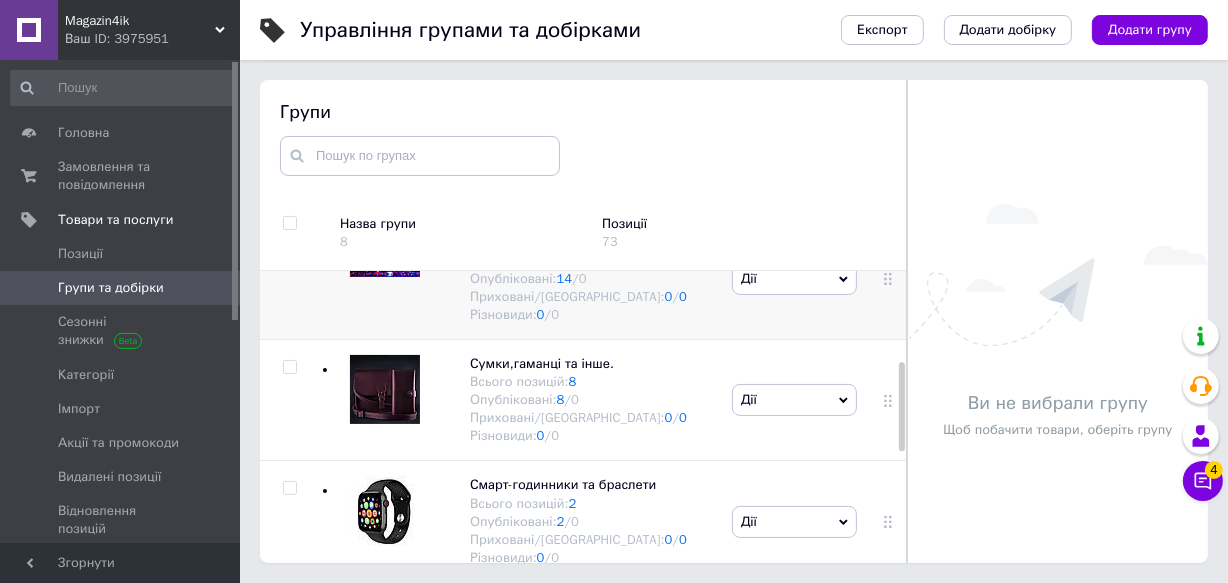 scroll, scrollTop: 383, scrollLeft: 0, axis: vertical 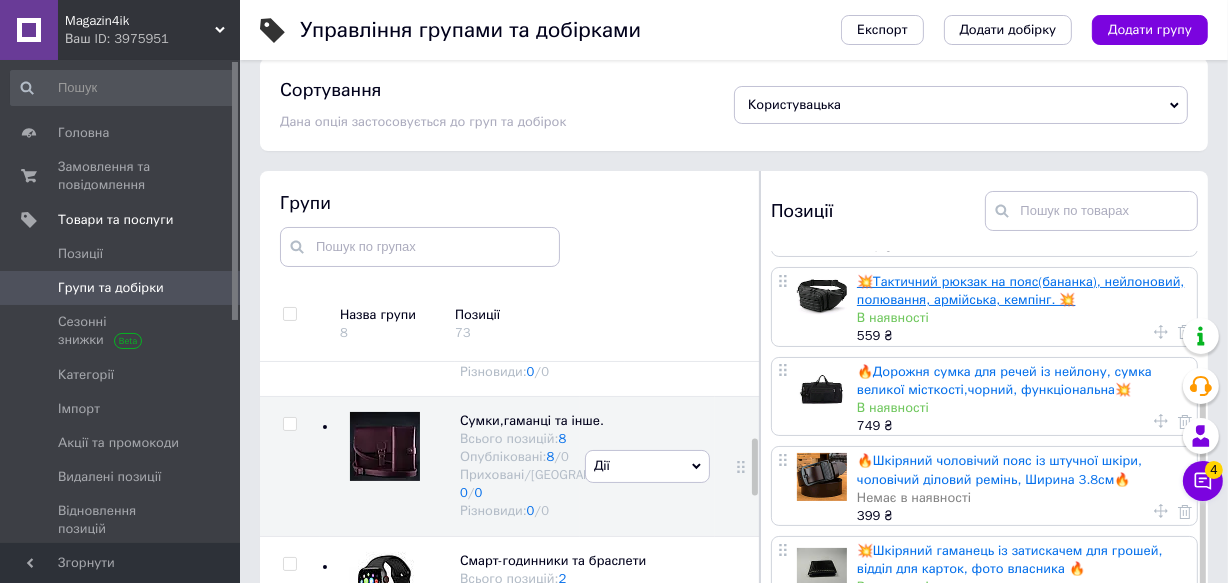 click on "💥Тактичний рюкзак на пояс(бананка), нейлоновий, полювання, армійська, кемпінг. 💥" at bounding box center (1020, 290) 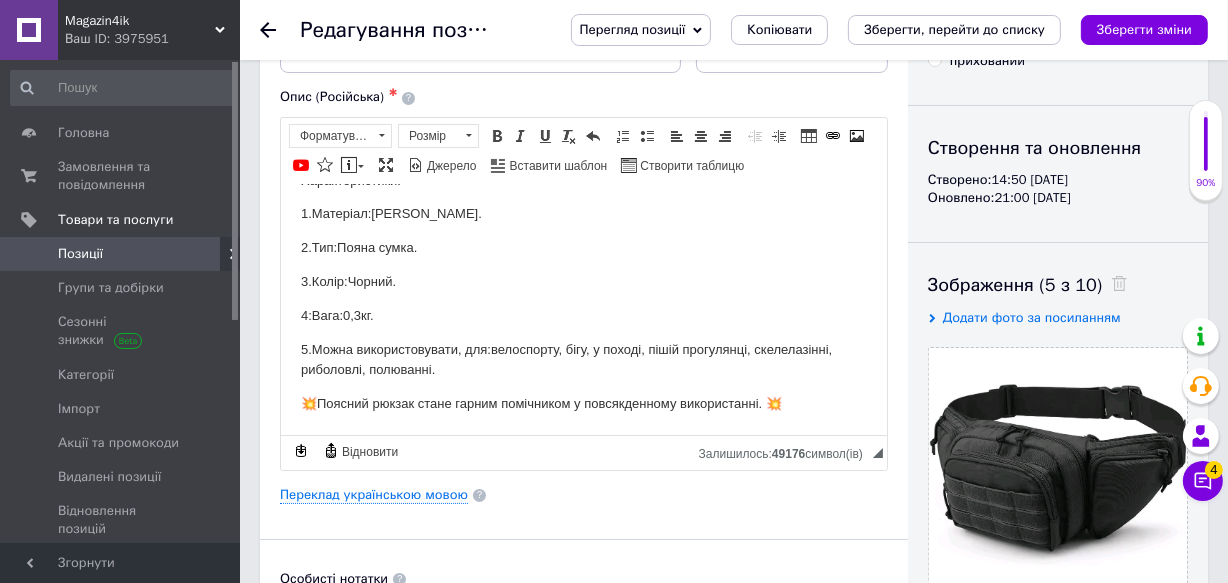 scroll, scrollTop: 181, scrollLeft: 0, axis: vertical 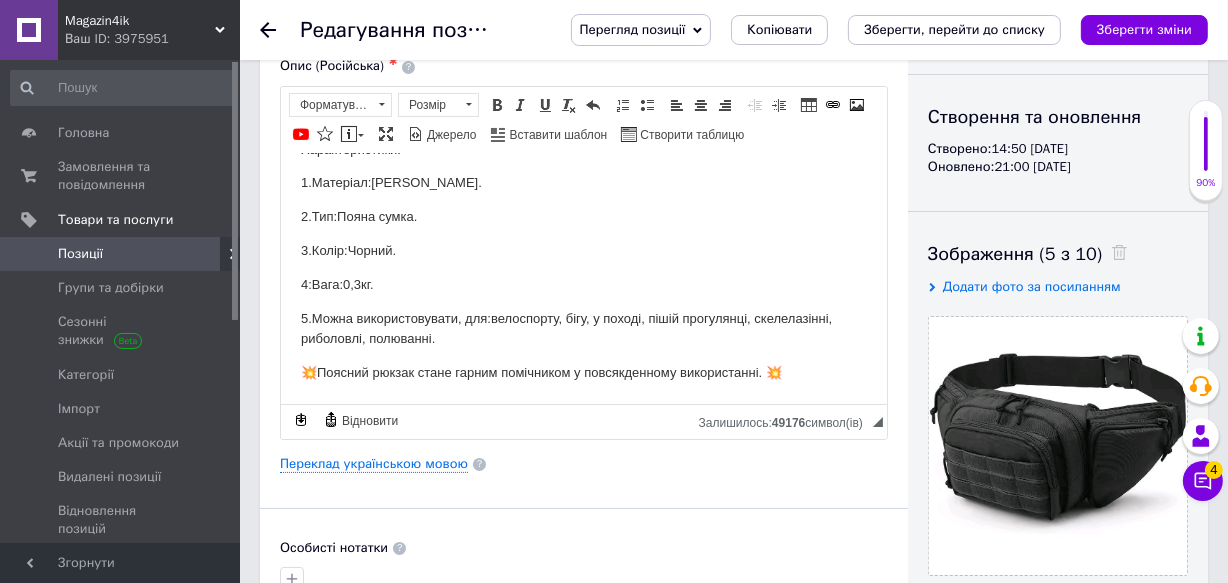 click on "💥Поясний рюкзак стане гарним помічником у повсякденному використанні. 💥" at bounding box center (583, 372) 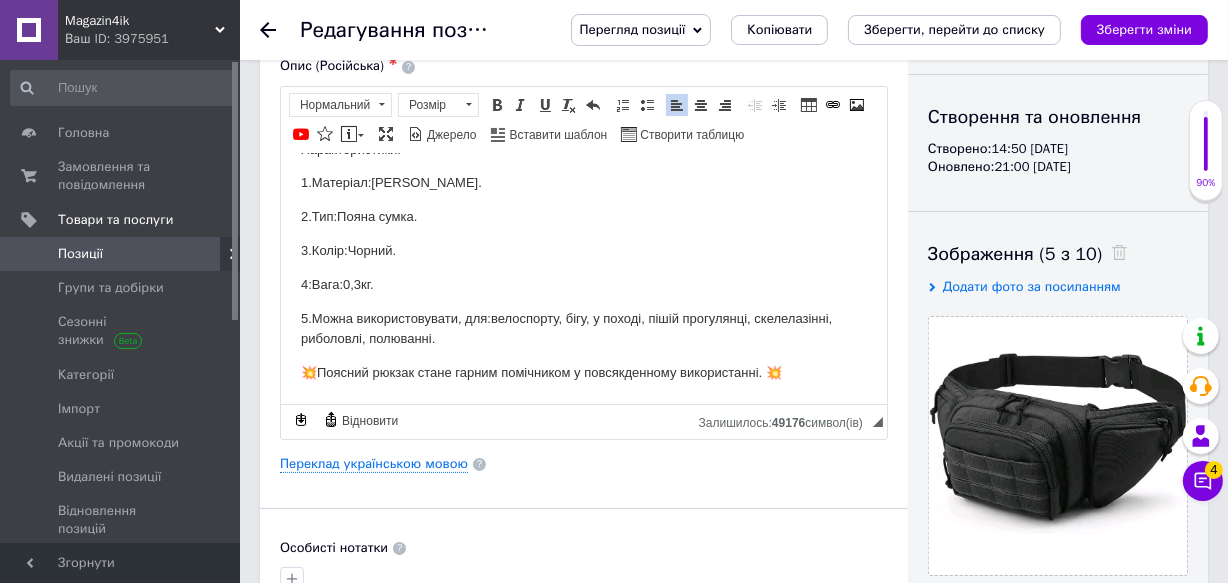 type 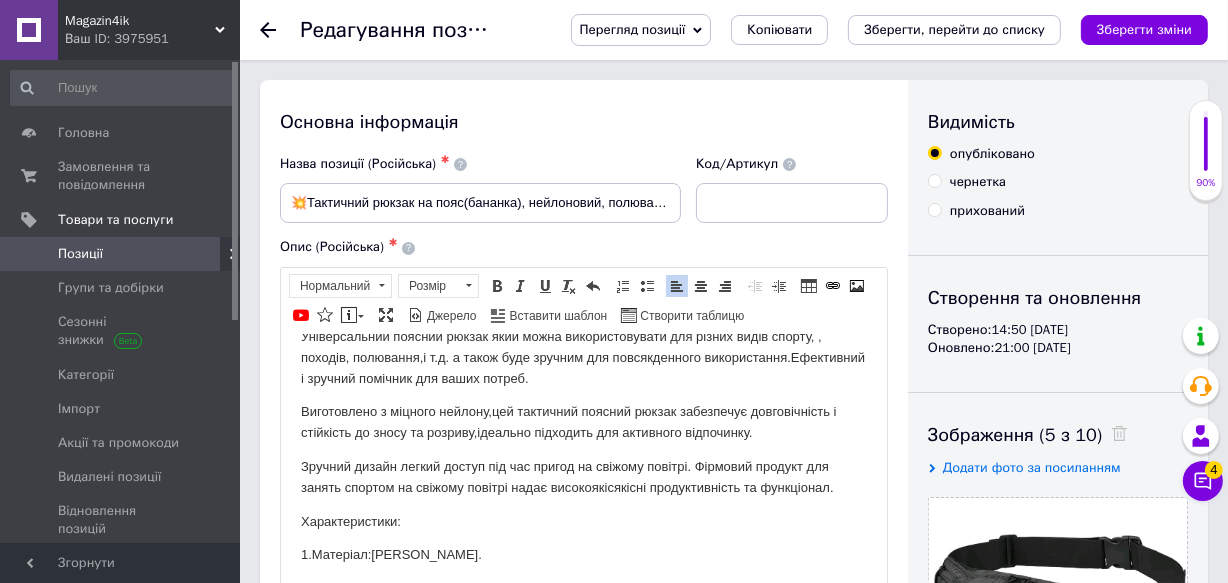 scroll, scrollTop: 0, scrollLeft: 0, axis: both 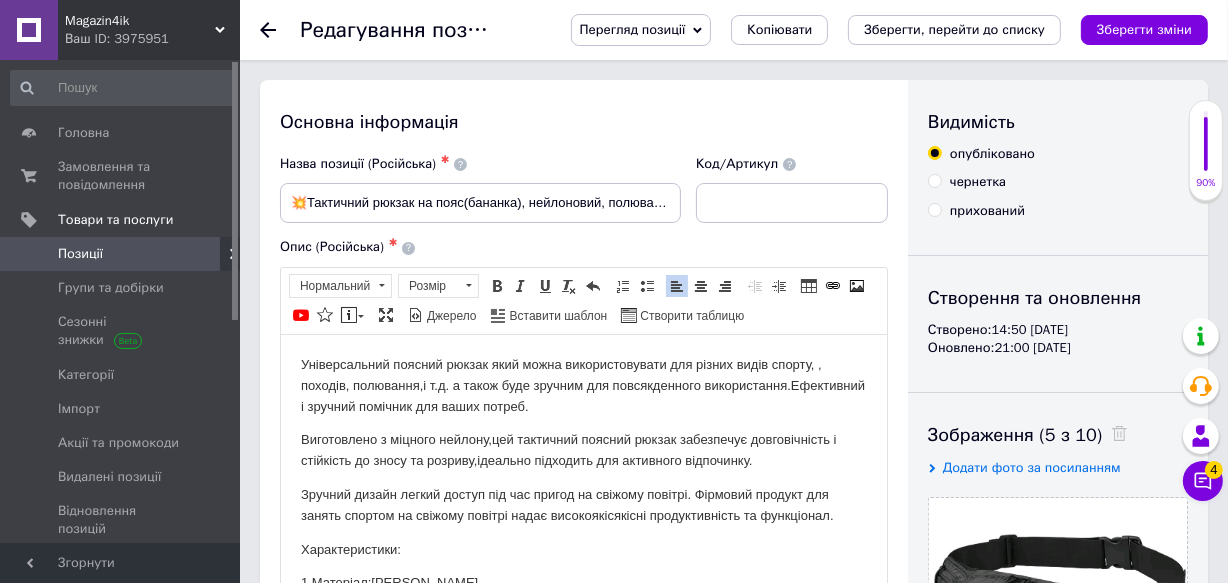 click on "Універсальний поясний рюкзак який можна використовувати для різних видів спорту, , походів, полювання,і т.д. а також буде зручним для повсякденного використання.Ефективний і зручний помічник для ваших потреб.  Виготовлено з міцного нейлону,цей тактичний поясний рюкзак забезпечує довговічність і стійкість до зносу та розриву,ідеально підходить для активного відпочинку.  Зручний дизайн легкий доступ під час пригод на свіжому повітрі. Фірмовий продукт для занять спортом на свіжому повітрі надає високоякісякісні продуктивність та функціонал." at bounding box center (583, 568) 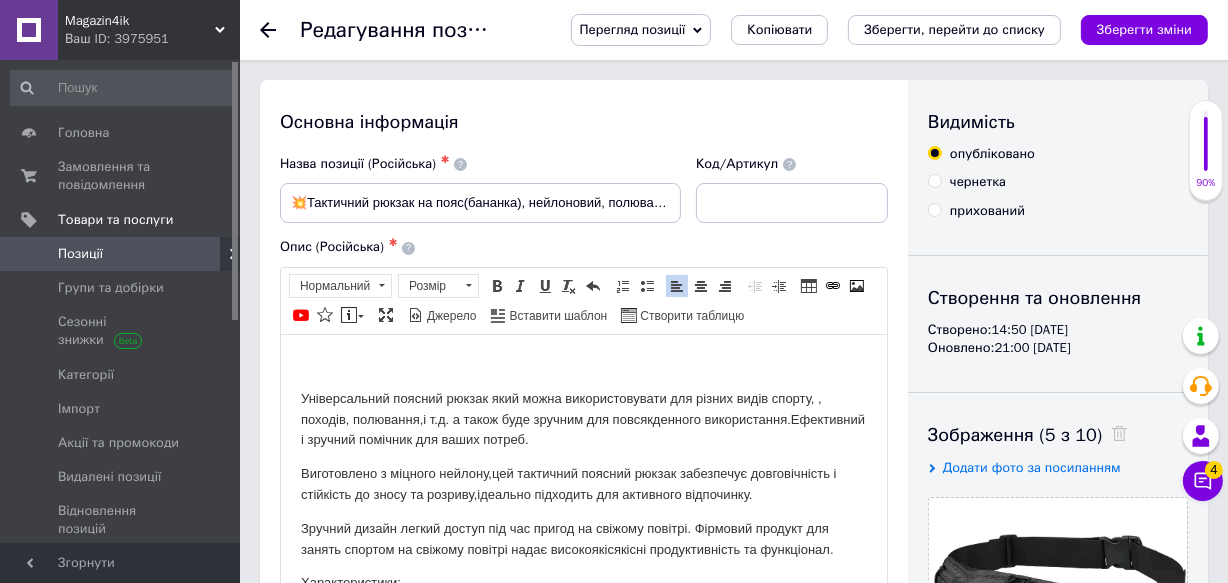 click at bounding box center [583, 364] 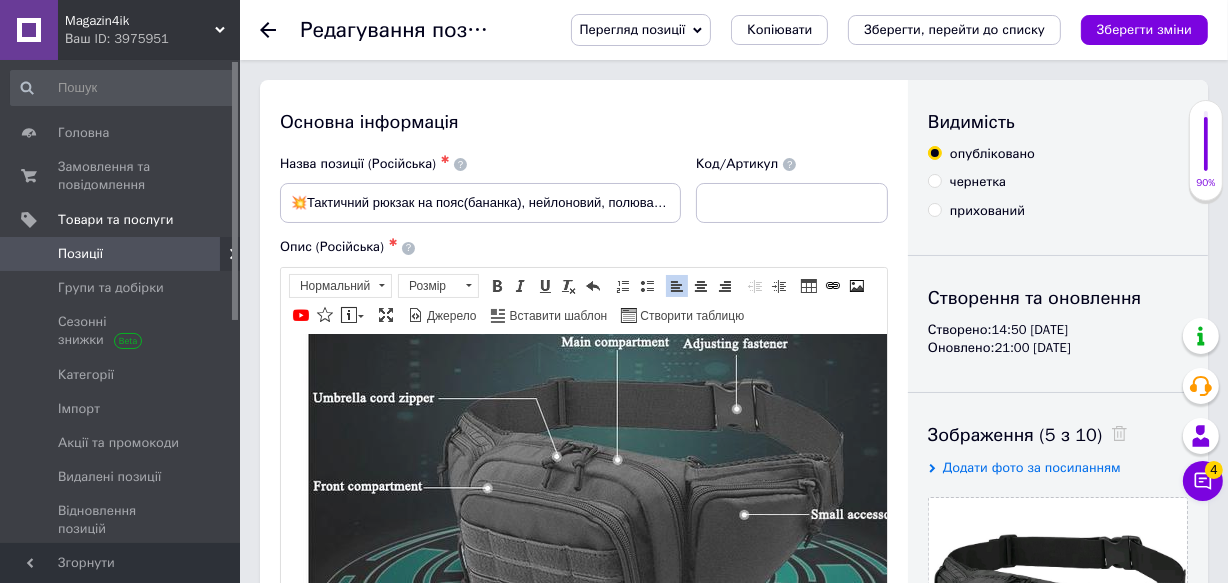 scroll, scrollTop: 0, scrollLeft: 0, axis: both 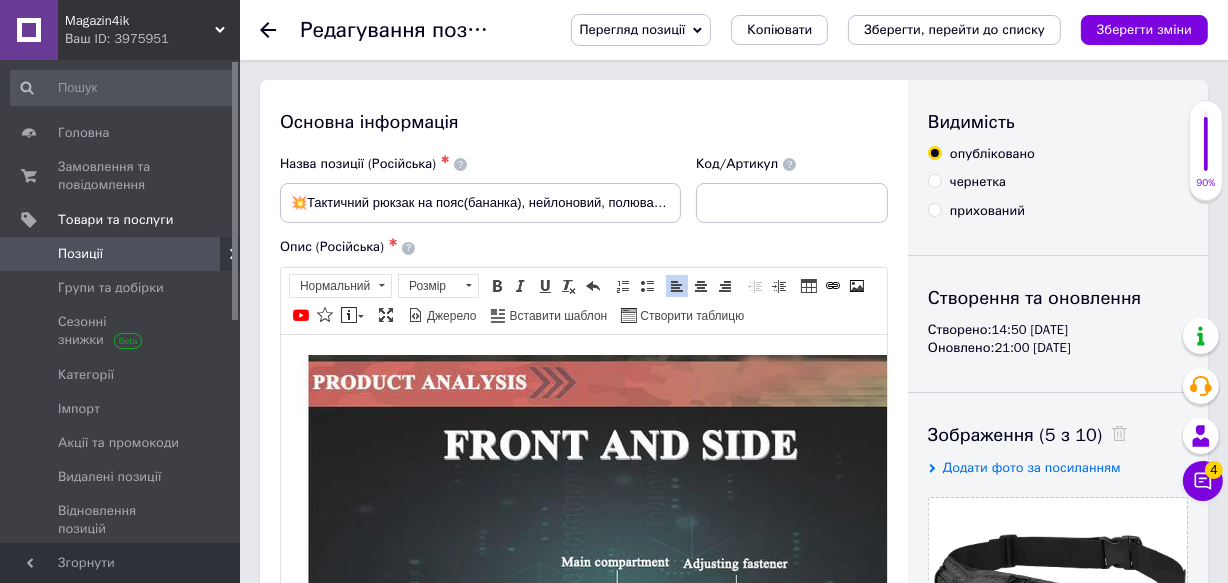 click at bounding box center (620, 1220) 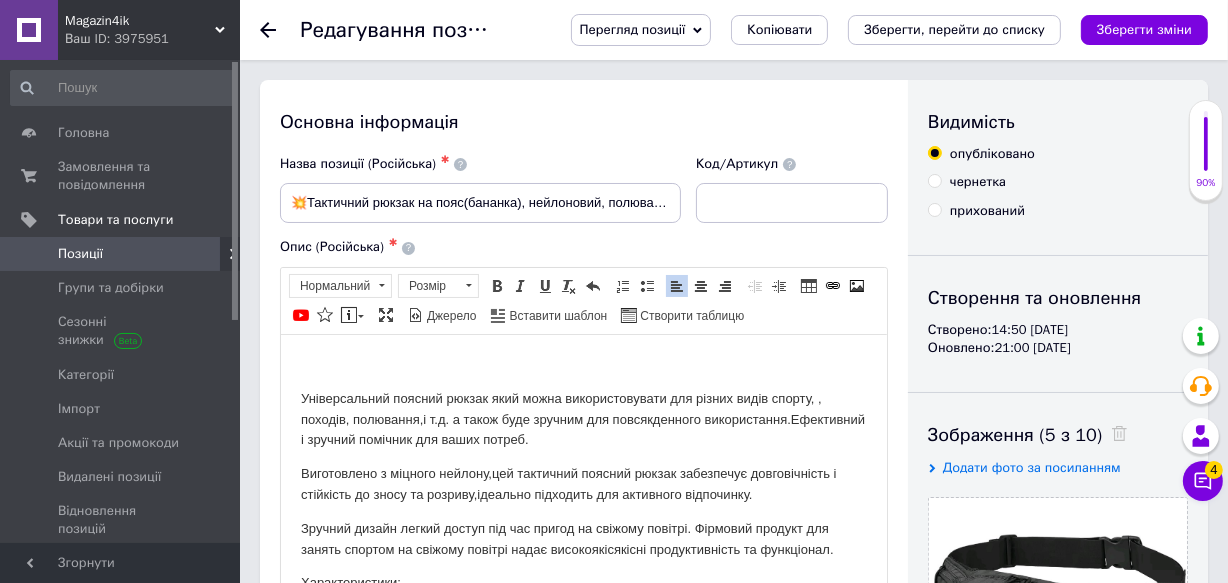 click at bounding box center [583, 364] 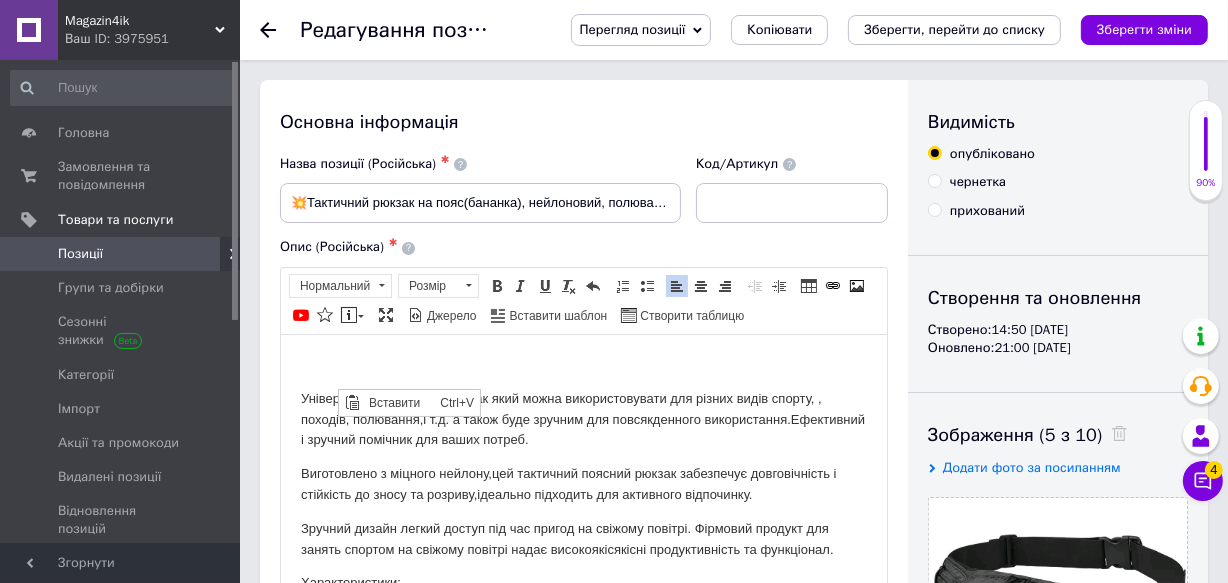 scroll, scrollTop: 0, scrollLeft: 0, axis: both 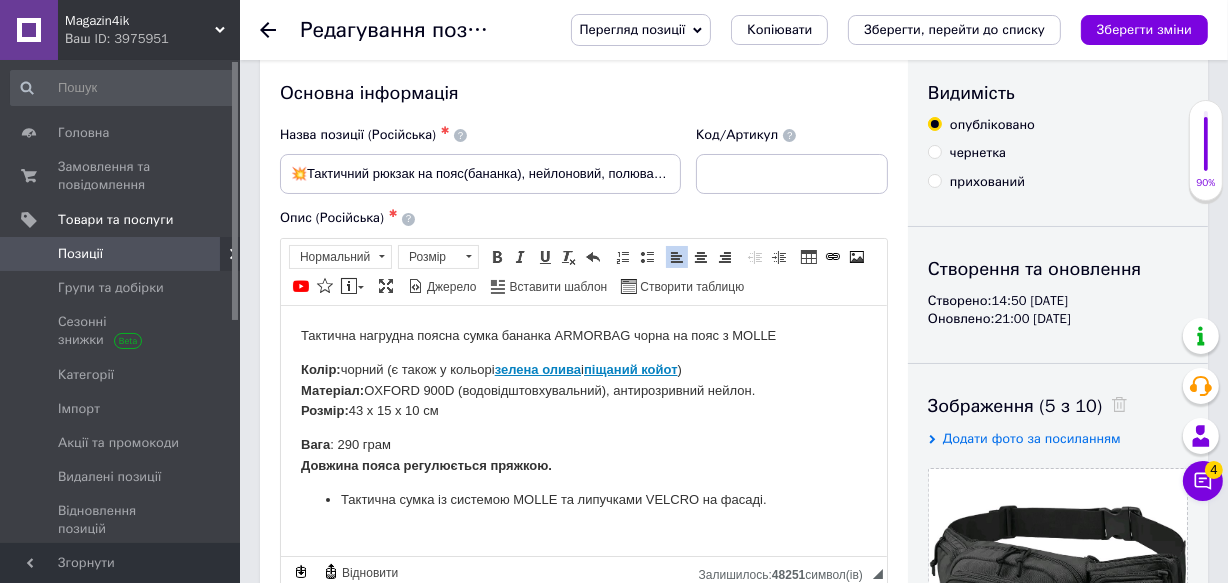 click on "Колір:  чорний (є також у кольорі  зелена олива  і  піщаний койот ) Матеріал:  OXFORD 900D (водовідштовхувальний), антирозривний нейлон. Розмір:  43 х 15 х 10 см" at bounding box center (583, 390) 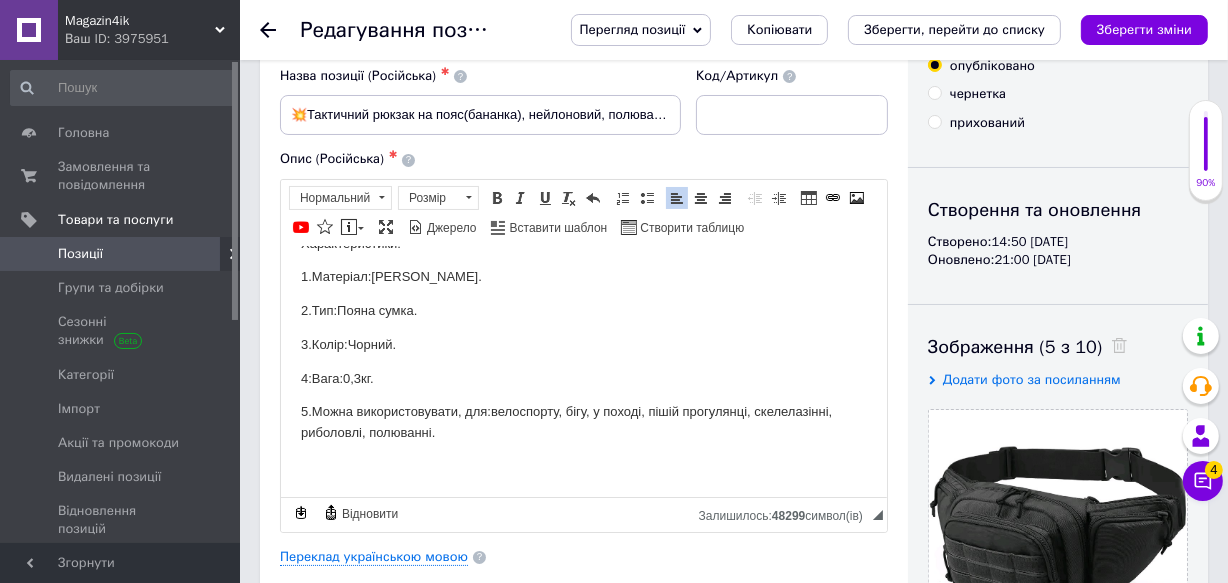scroll, scrollTop: 120, scrollLeft: 0, axis: vertical 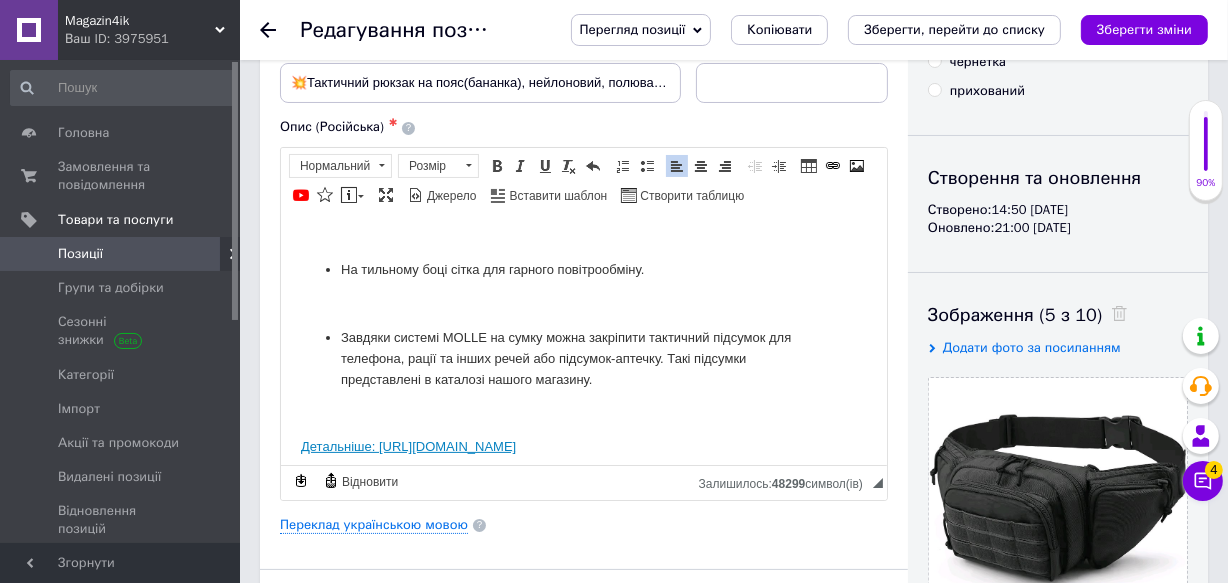drag, startPoint x: 437, startPoint y: 400, endPoint x: 330, endPoint y: 461, distance: 123.16656 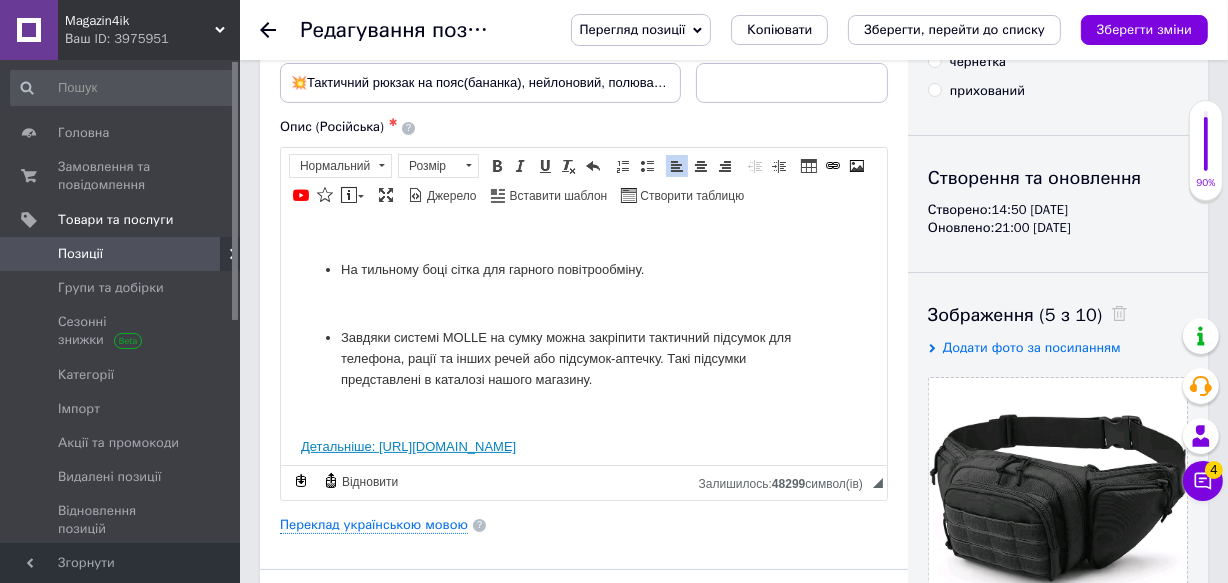click on "Тактична нагрудна поясна сумка бананка ARMORBAG чорна на пояс з MOLLE Колір:  чорний  Матеріал:  OXFORD 900D (водовідштовхувальний), антирозривний нейлон. Розмір:  43 х 15 х 10 см Вага : 290 грам Довжина пояса регулюється пряжкою. Тактична сумка із системою MOLLE та липучками VELCRO на фасаді. Водонепроникний матеріал OXFORD, щільний і міцний. Чотири відділення із застібками-блискавками на фасаді. Усередині основного відділення петлі-гумки для зброї, багатофункціонального ножа, ліхтарика та інших потрібних речей. На тильному боці сітка для гарного повітрообміну. Характеристики:" at bounding box center [583, 307] 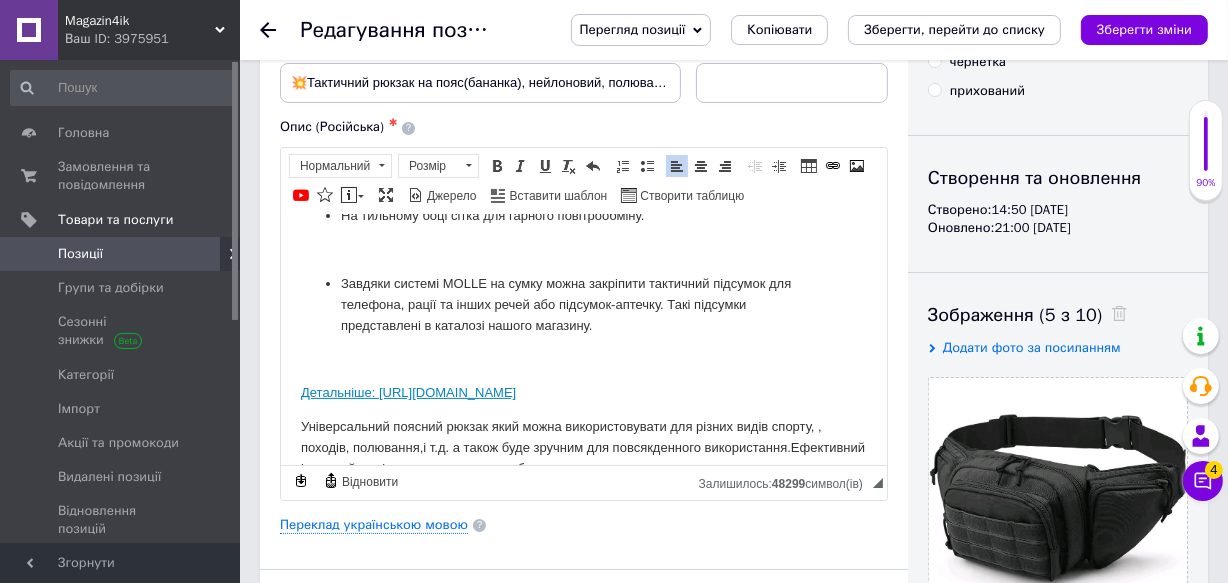 click at bounding box center (583, 358) 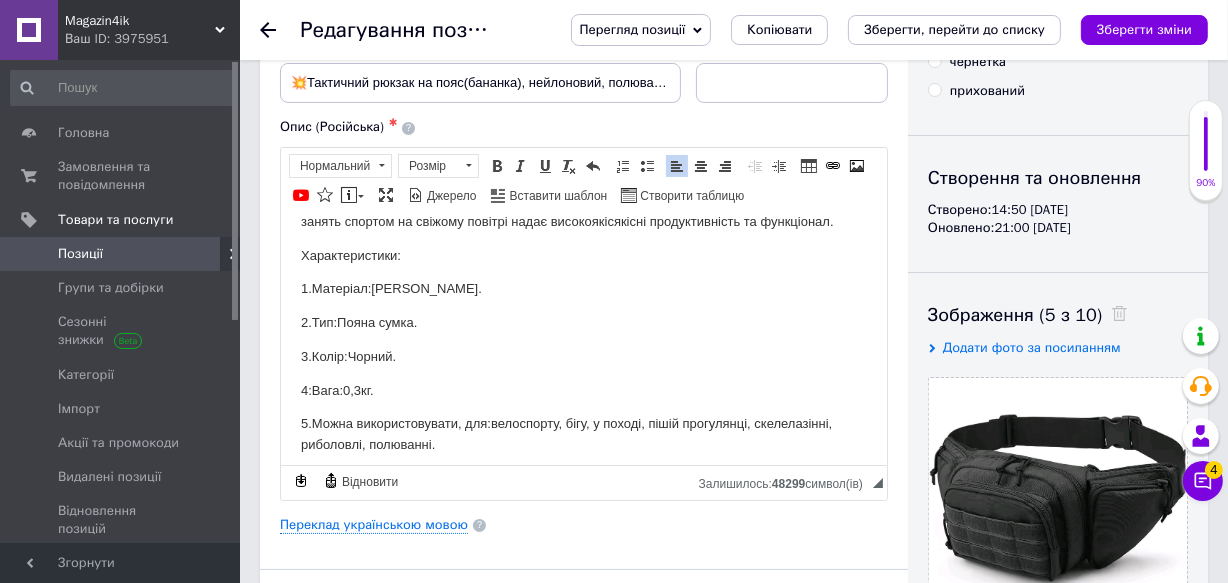 scroll, scrollTop: 972, scrollLeft: 0, axis: vertical 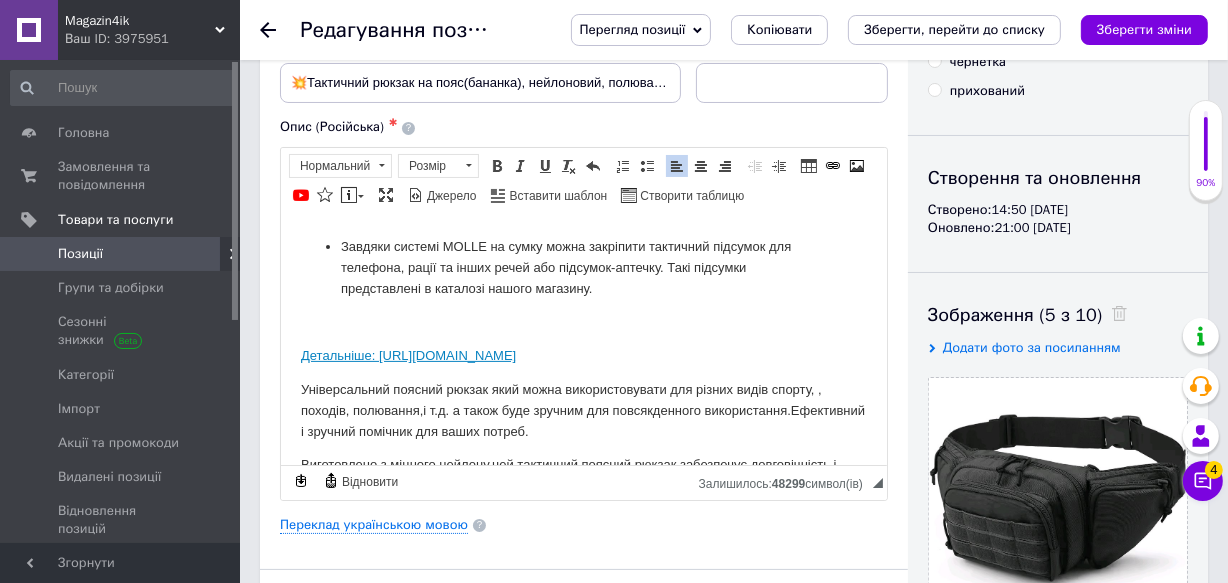 drag, startPoint x: 457, startPoint y: 403, endPoint x: 298, endPoint y: 345, distance: 169.24834 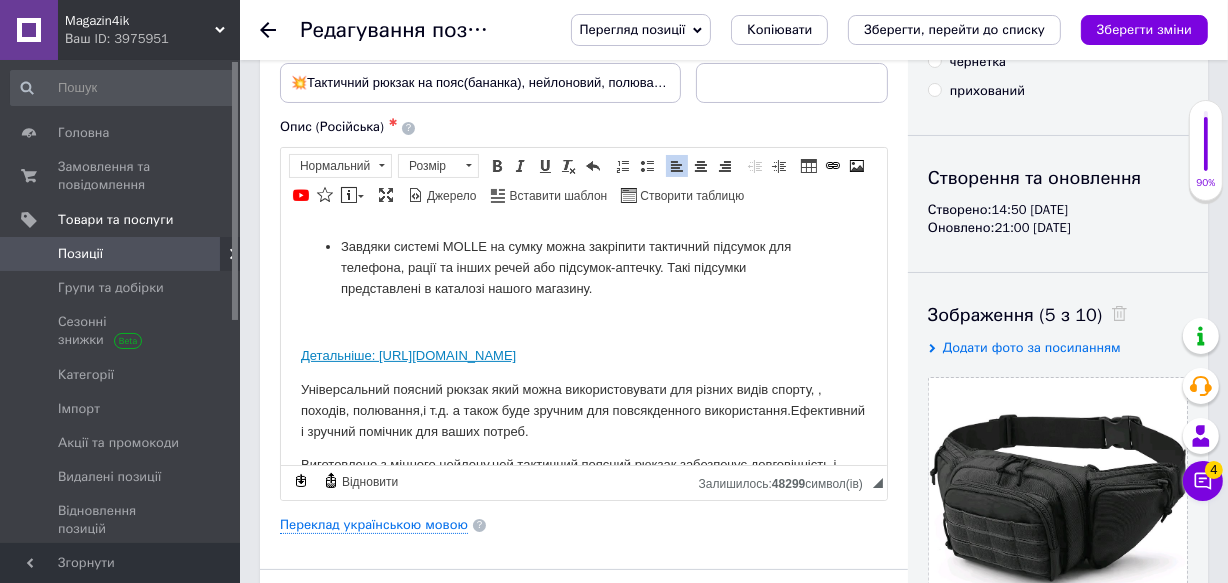 click on "Тактична нагрудна поясна сумка бананка ARMORBAG чорна на пояс з MOLLE Колір:  чорний  Матеріал:  OXFORD 900D (водовідштовхувальний), антирозривний нейлон. Розмір:  43 х 15 х 10 см Вага : 290 грам Довжина пояса регулюється пряжкою. Тактична сумка із системою MOLLE та липучками VELCRO на фасаді. Водонепроникний матеріал OXFORD, щільний і міцний. Чотири відділення із застібками-блискавками на фасаді. Усередині основного відділення петлі-гумки для зброї, багатофункціонального ножа, ліхтарика та інших потрібних речей. На тильному боці сітка для гарного повітрообміну. Характеристики:" at bounding box center [583, 216] 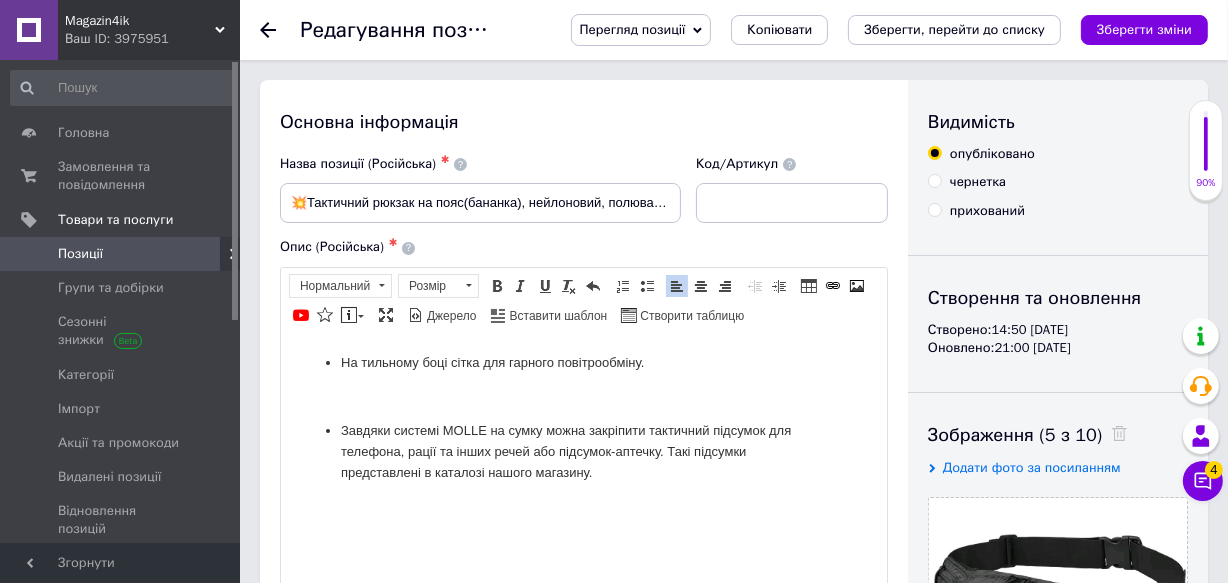 scroll, scrollTop: 272, scrollLeft: 0, axis: vertical 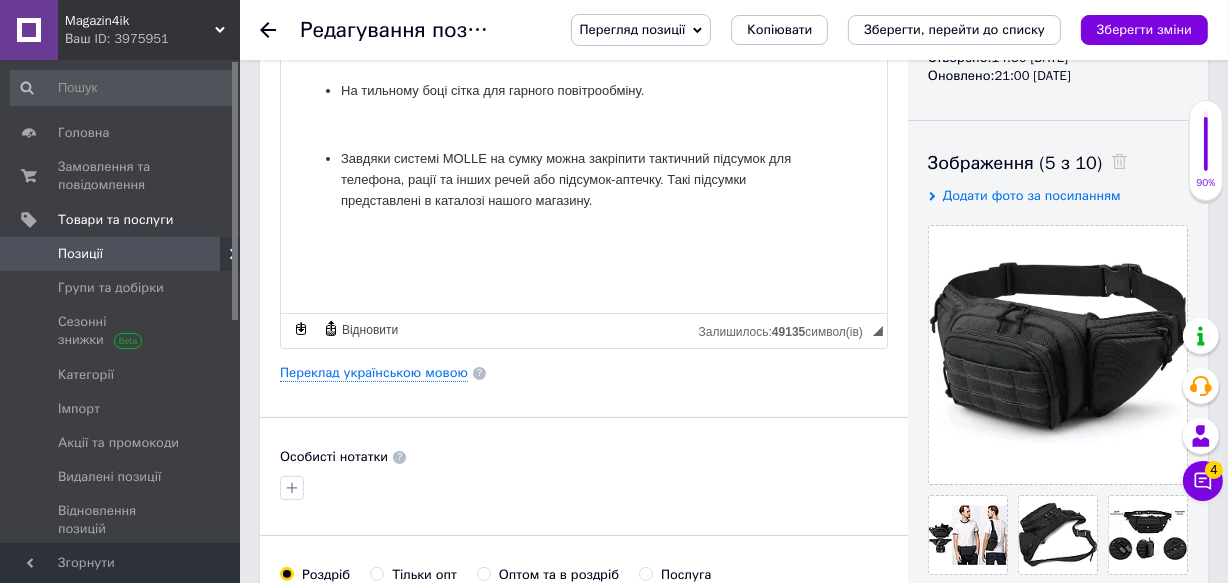 click at bounding box center (583, 233) 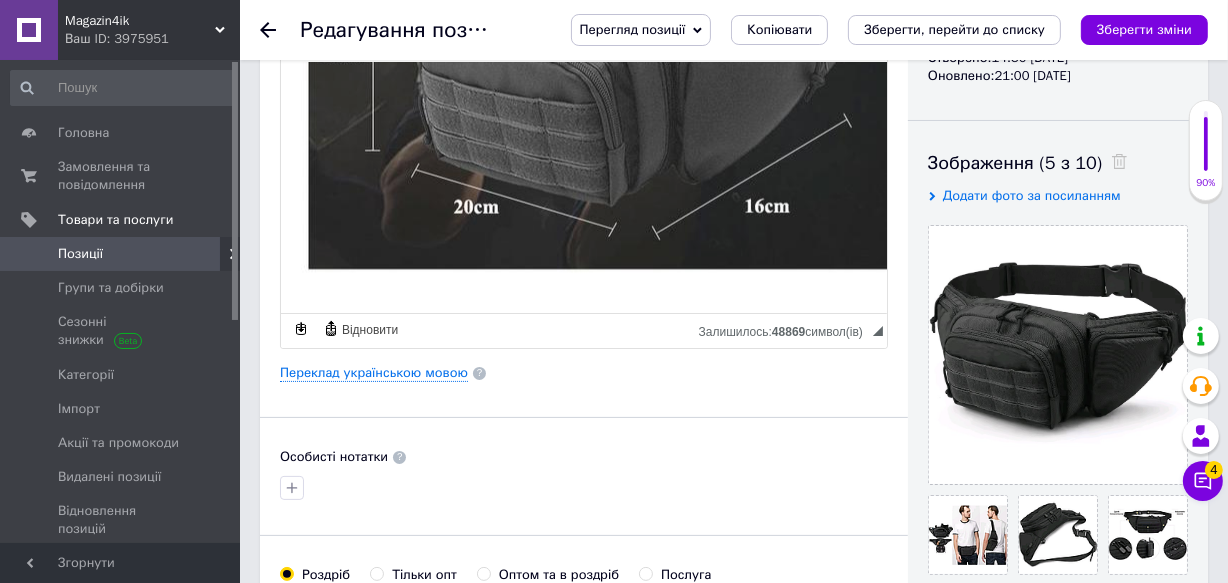 scroll, scrollTop: 3347, scrollLeft: 0, axis: vertical 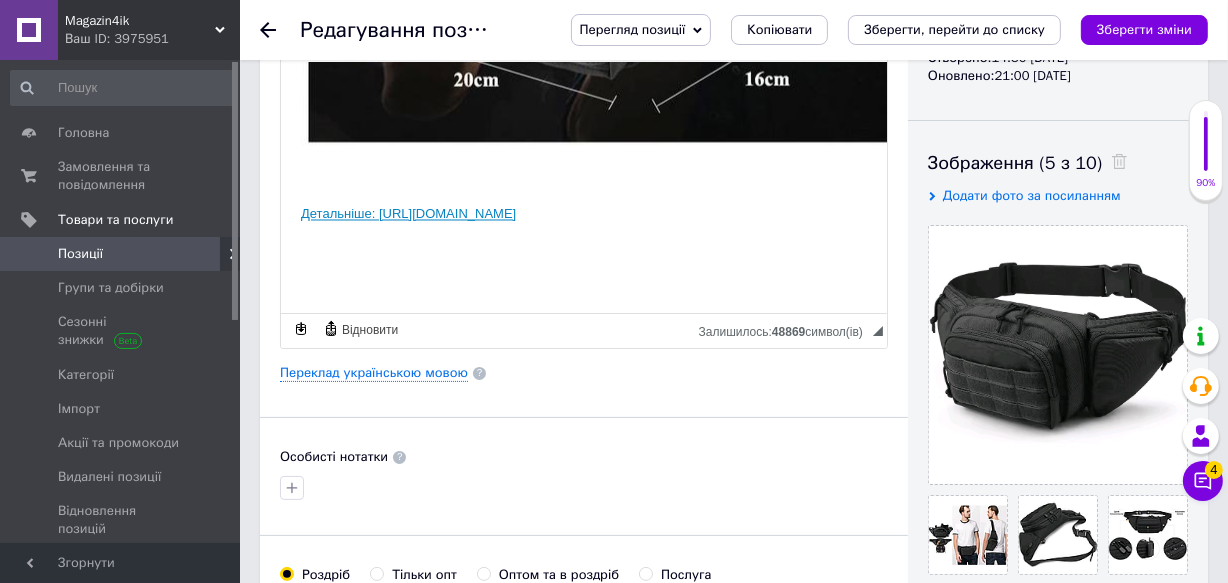 click on "Детальніше: [URL][DOMAIN_NAME]" at bounding box center [583, 214] 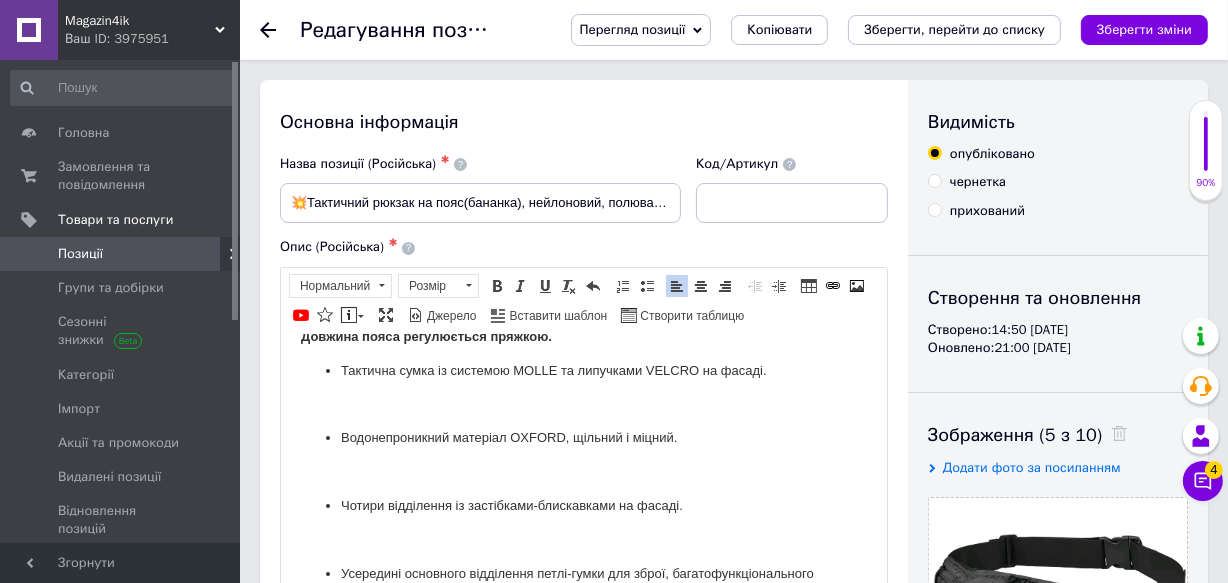scroll, scrollTop: 0, scrollLeft: 0, axis: both 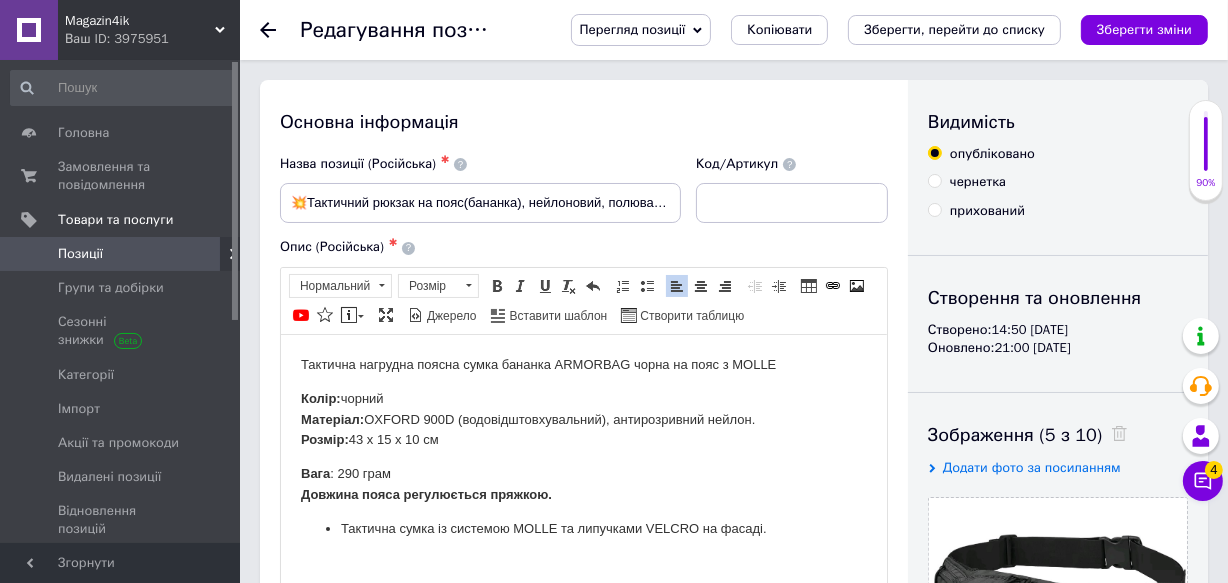click on "Тактична нагрудна поясна сумка бананка ARMORBAG чорна на пояс з MOLLE" at bounding box center [583, 364] 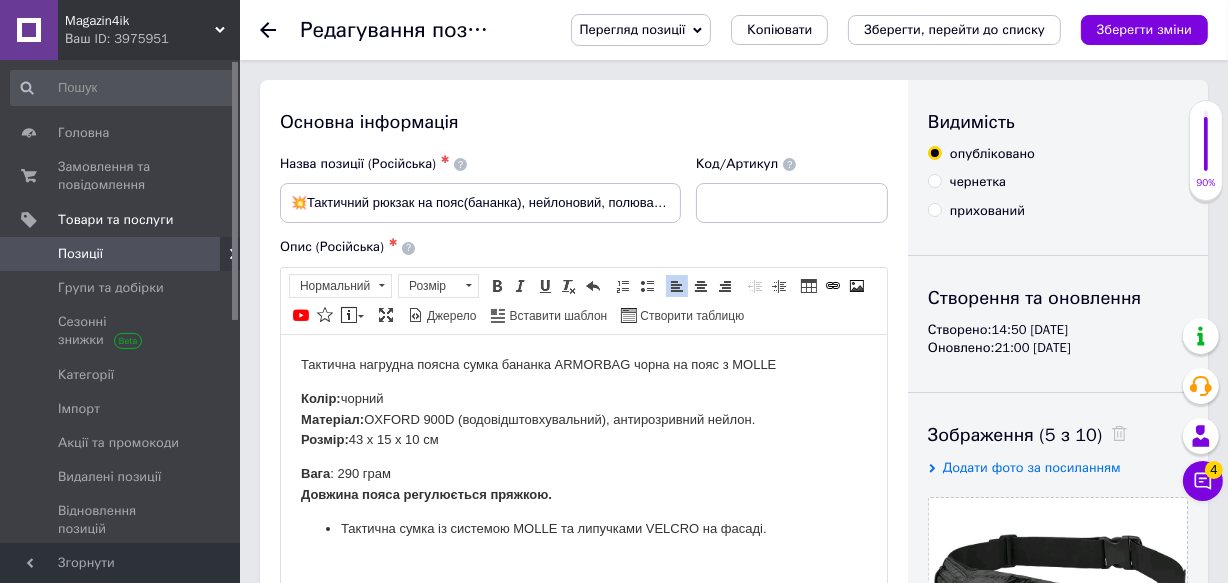 scroll, scrollTop: 0, scrollLeft: 0, axis: both 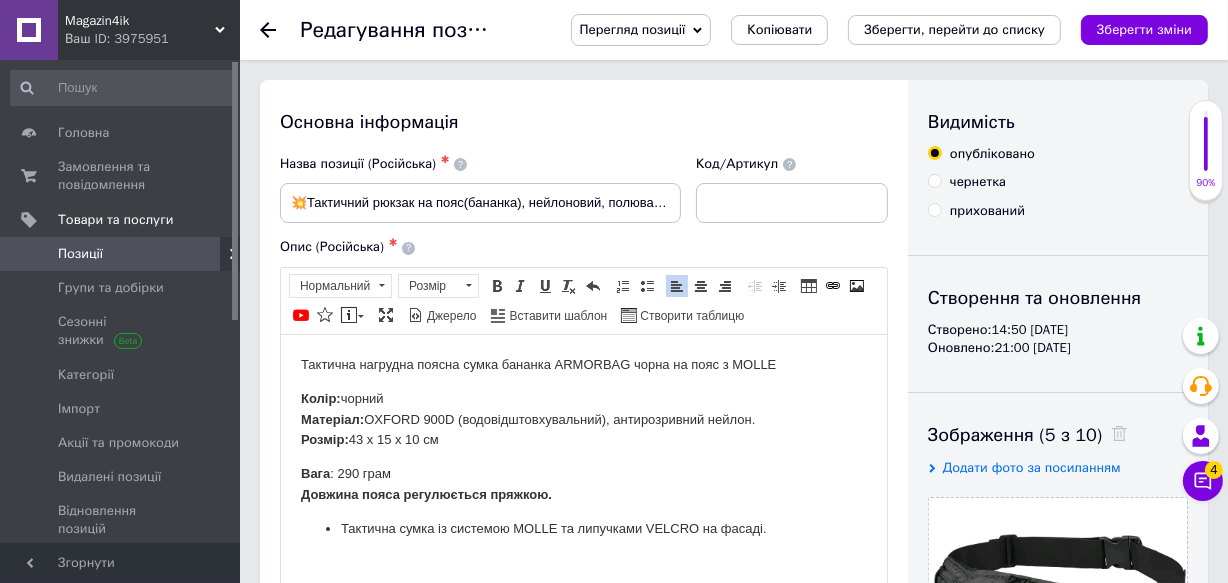 click on "Колір:  чорний  Матеріал:  OXFORD 900D (водовідштовхувальний), антирозривний нейлон. Розмір:  43 х 15 х 10 см" at bounding box center (583, 419) 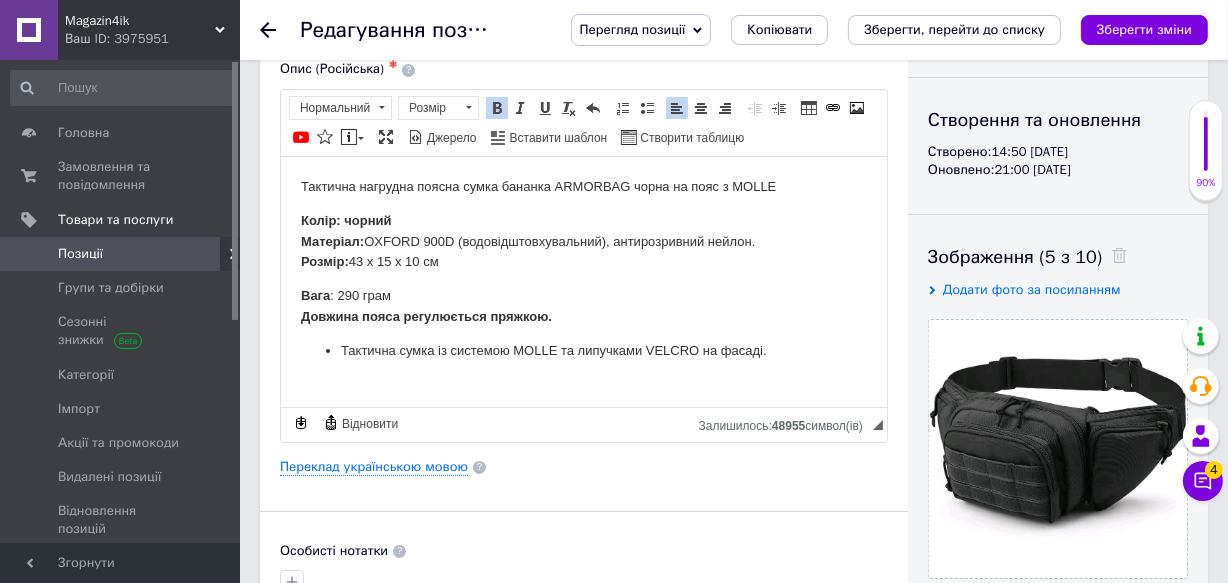 scroll, scrollTop: 181, scrollLeft: 0, axis: vertical 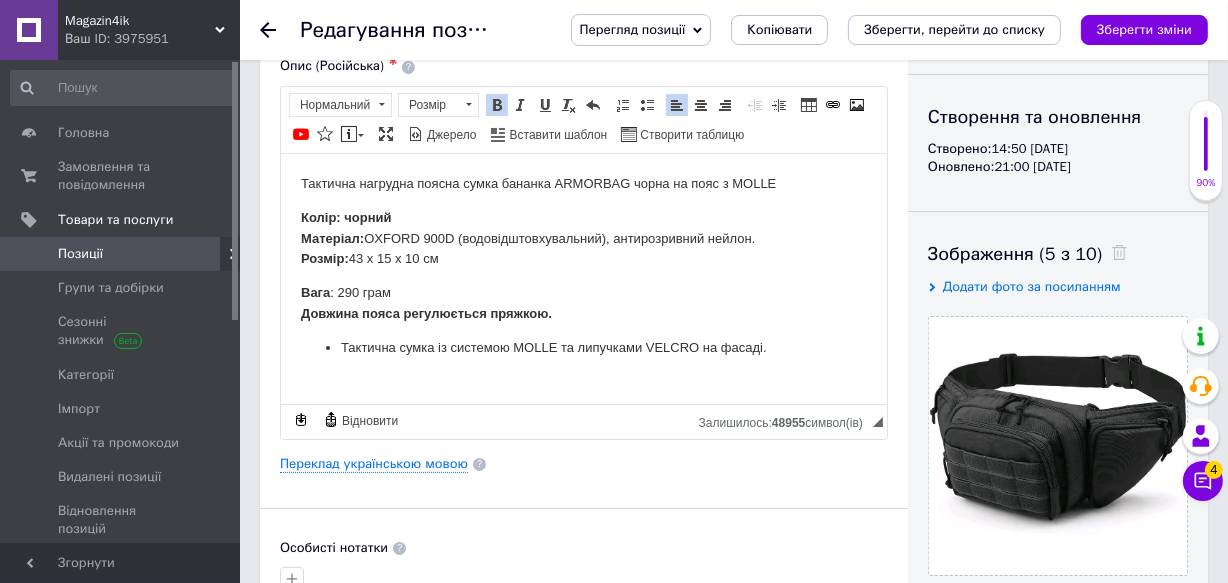 click on "Колір: чорний Матеріал:  OXFORD 900D (водовідштовхувальний), антирозривний нейлон. Розмір:  43 х 15 х 10 см" at bounding box center (583, 238) 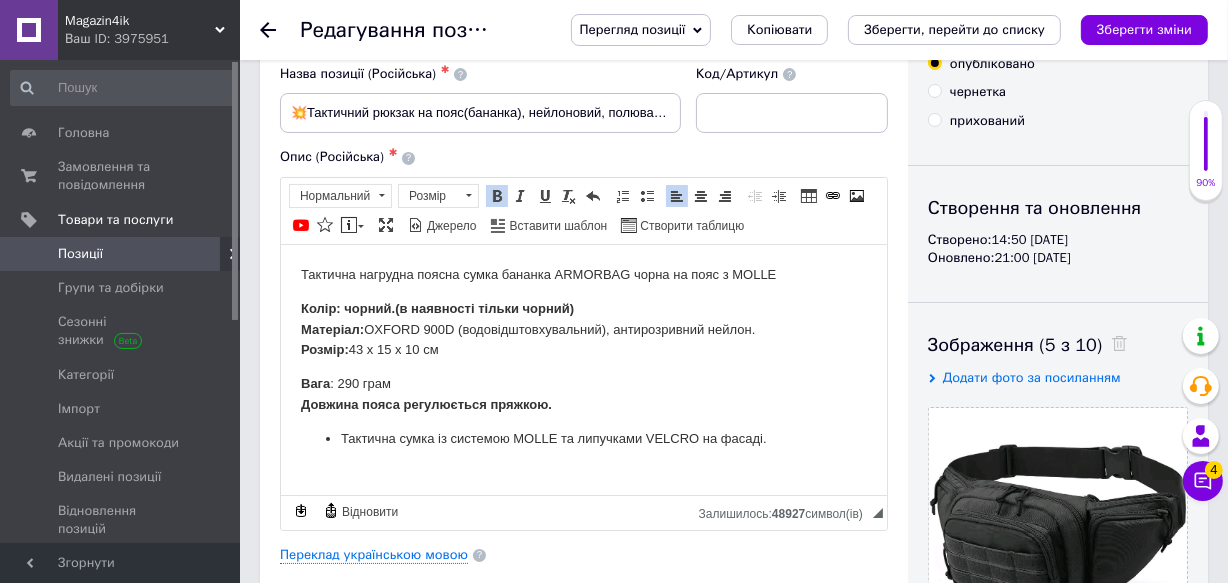 scroll, scrollTop: 0, scrollLeft: 0, axis: both 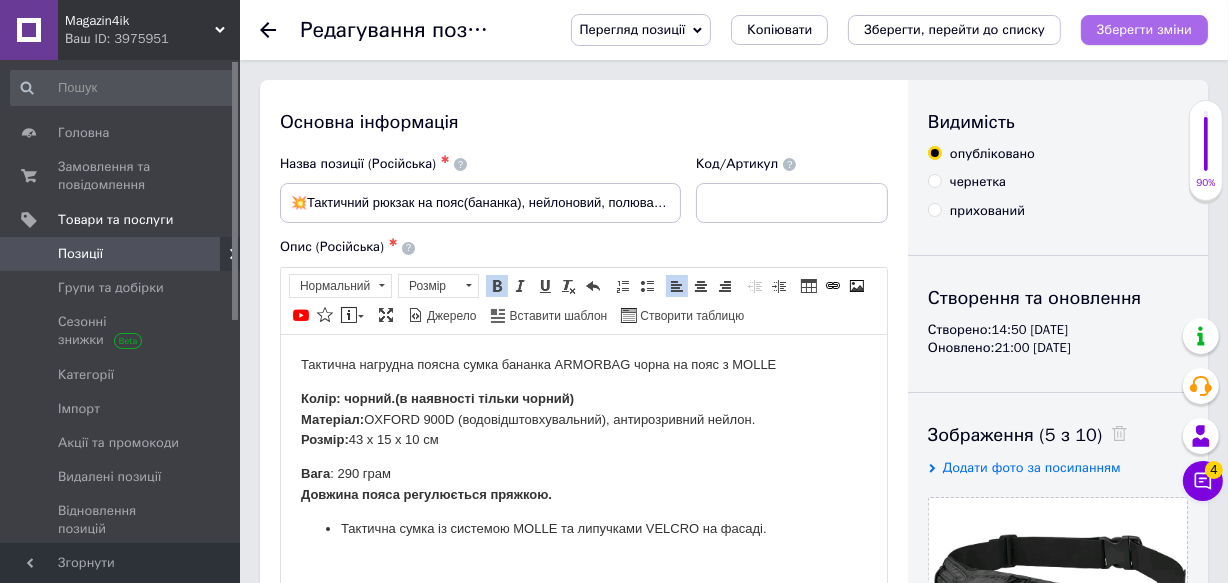 click on "Зберегти зміни" at bounding box center (1144, 29) 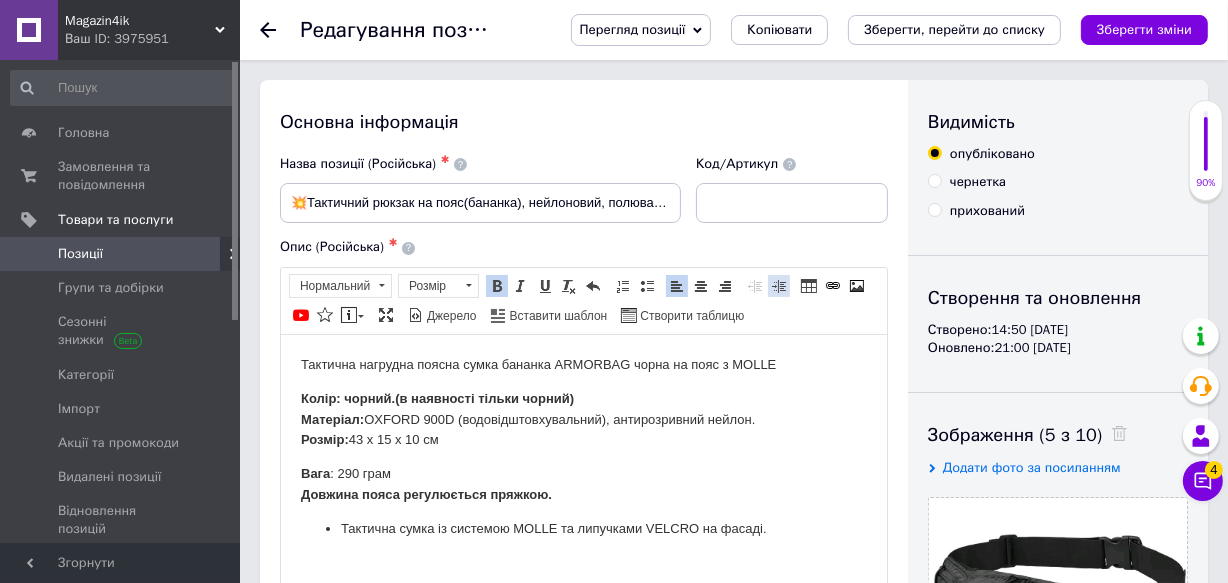 scroll, scrollTop: 0, scrollLeft: 0, axis: both 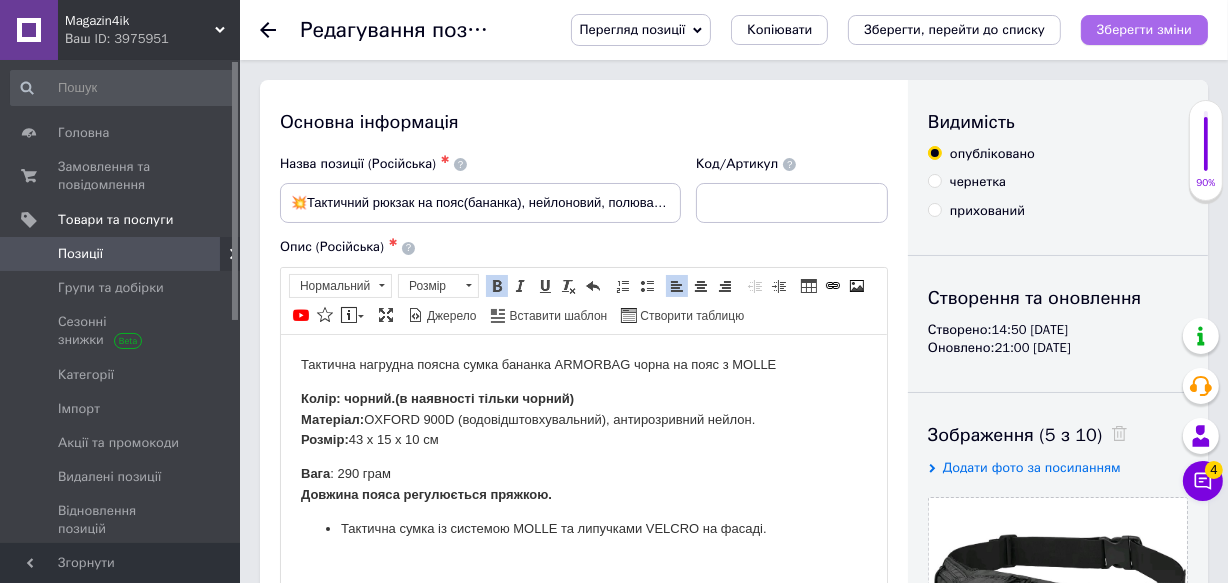 click on "Зберегти зміни" at bounding box center [1144, 29] 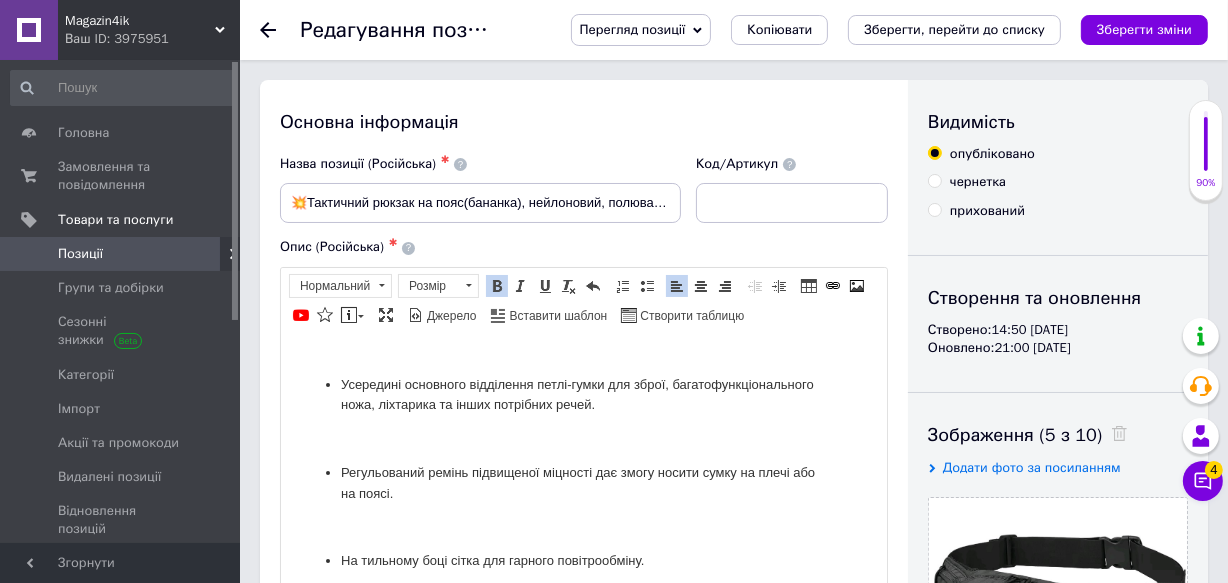 scroll, scrollTop: 454, scrollLeft: 0, axis: vertical 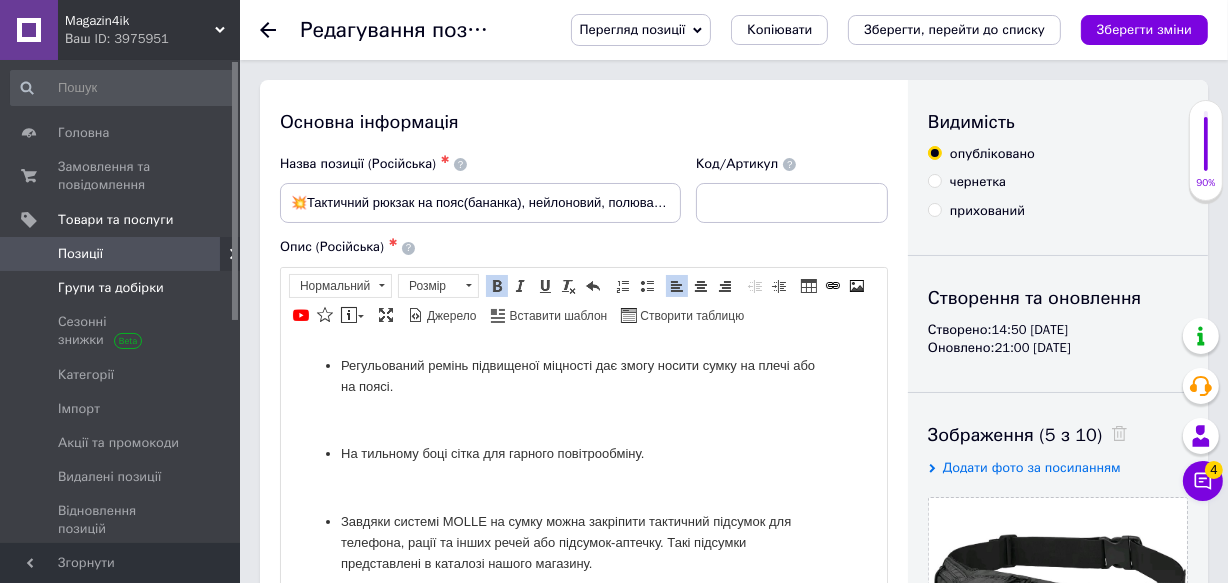 click on "Групи та добірки" at bounding box center (111, 288) 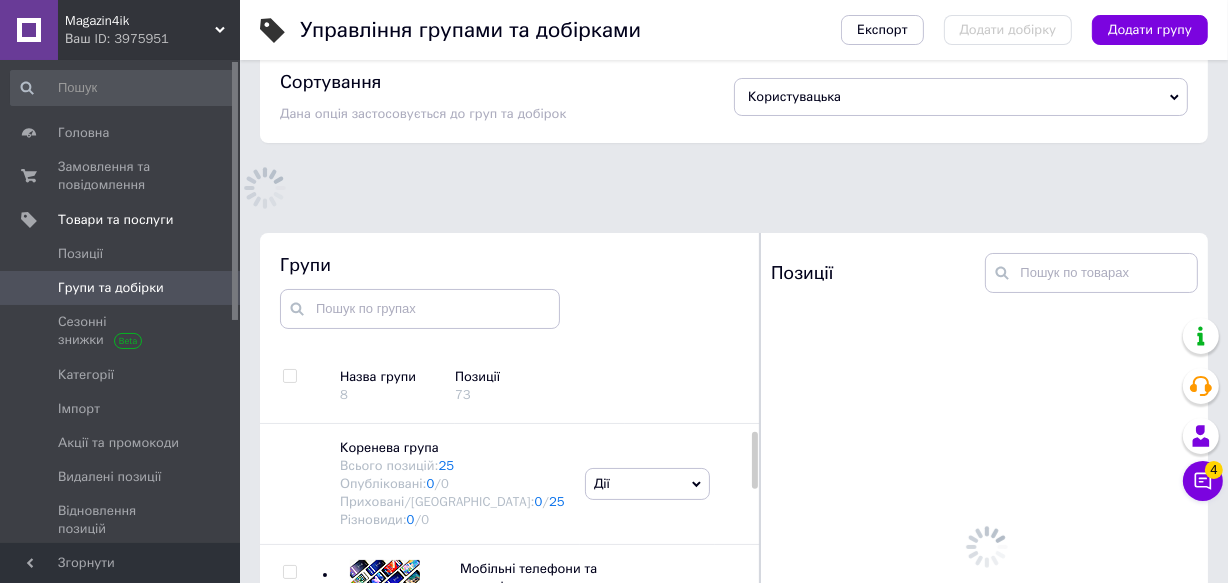 scroll, scrollTop: 110, scrollLeft: 0, axis: vertical 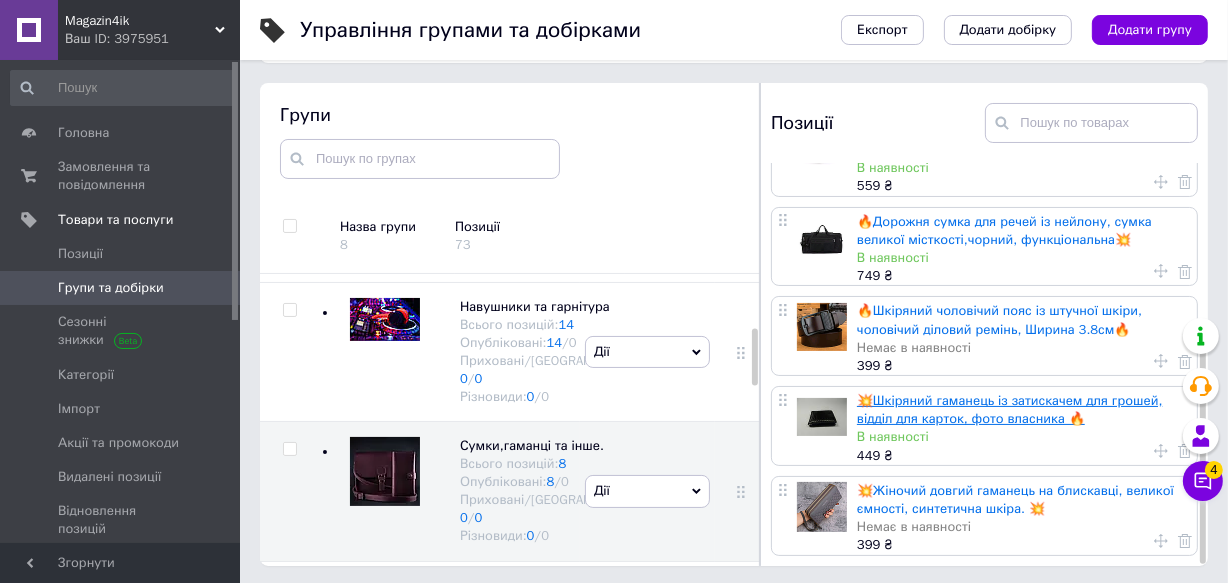 click on "💥Шкіряний гаманець із затискачем для грошей, відділ для карток, фото власника 🔥" at bounding box center (1009, 409) 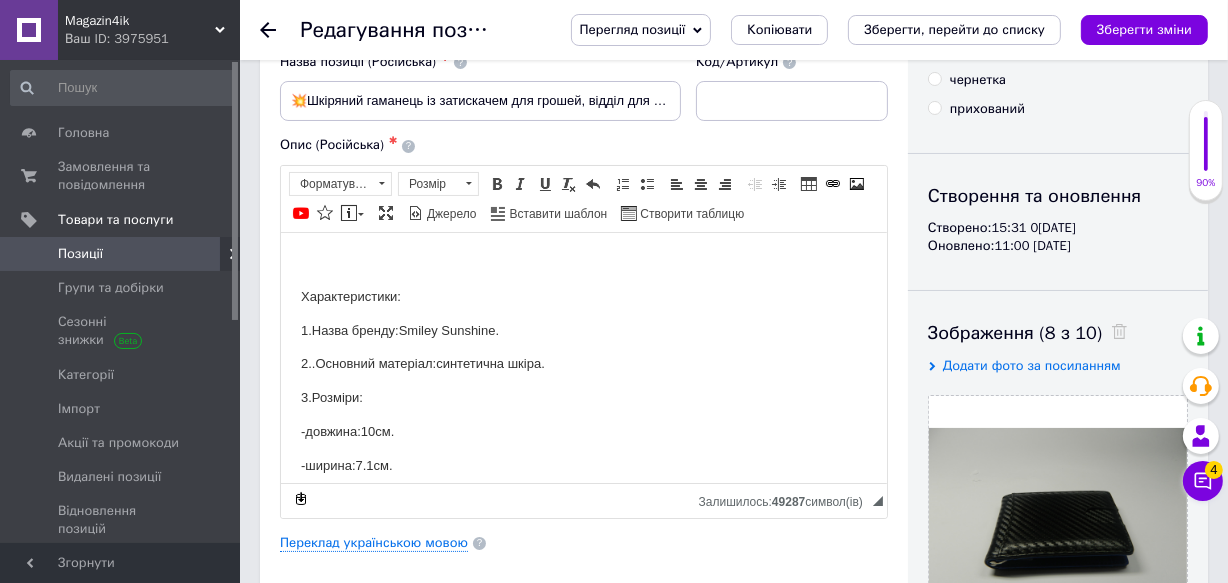 scroll, scrollTop: 90, scrollLeft: 0, axis: vertical 